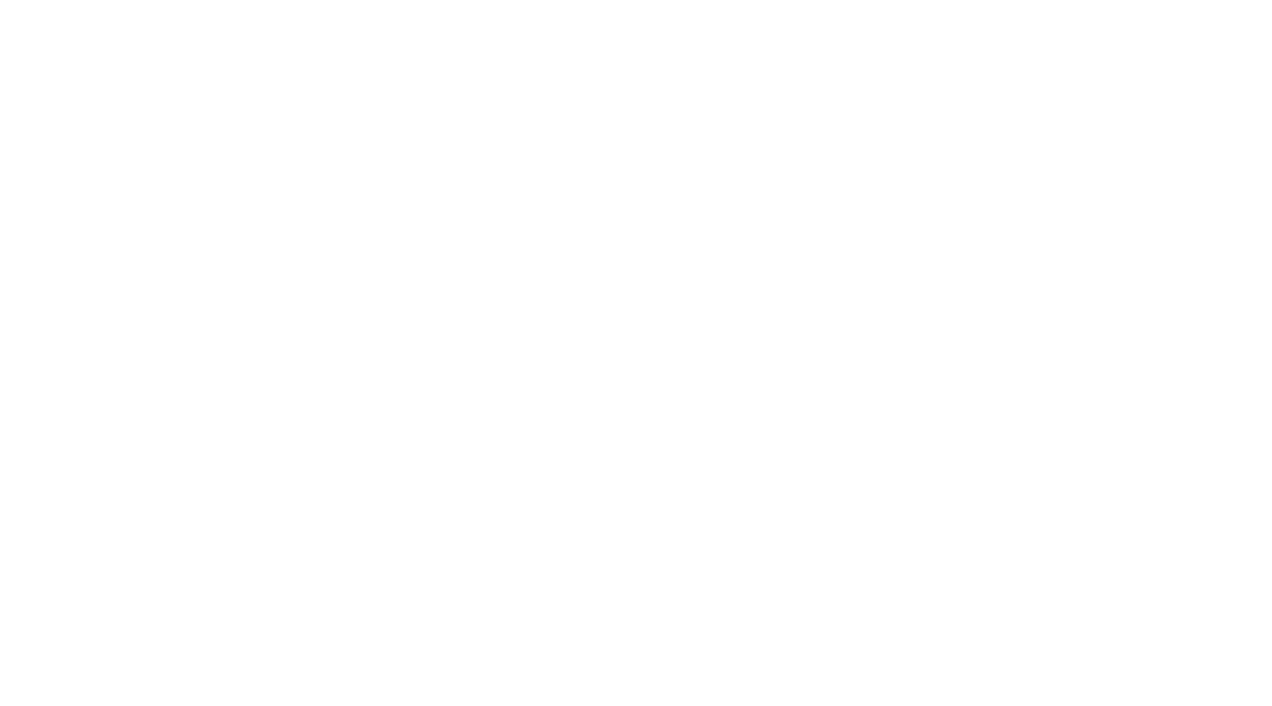 scroll, scrollTop: 0, scrollLeft: 0, axis: both 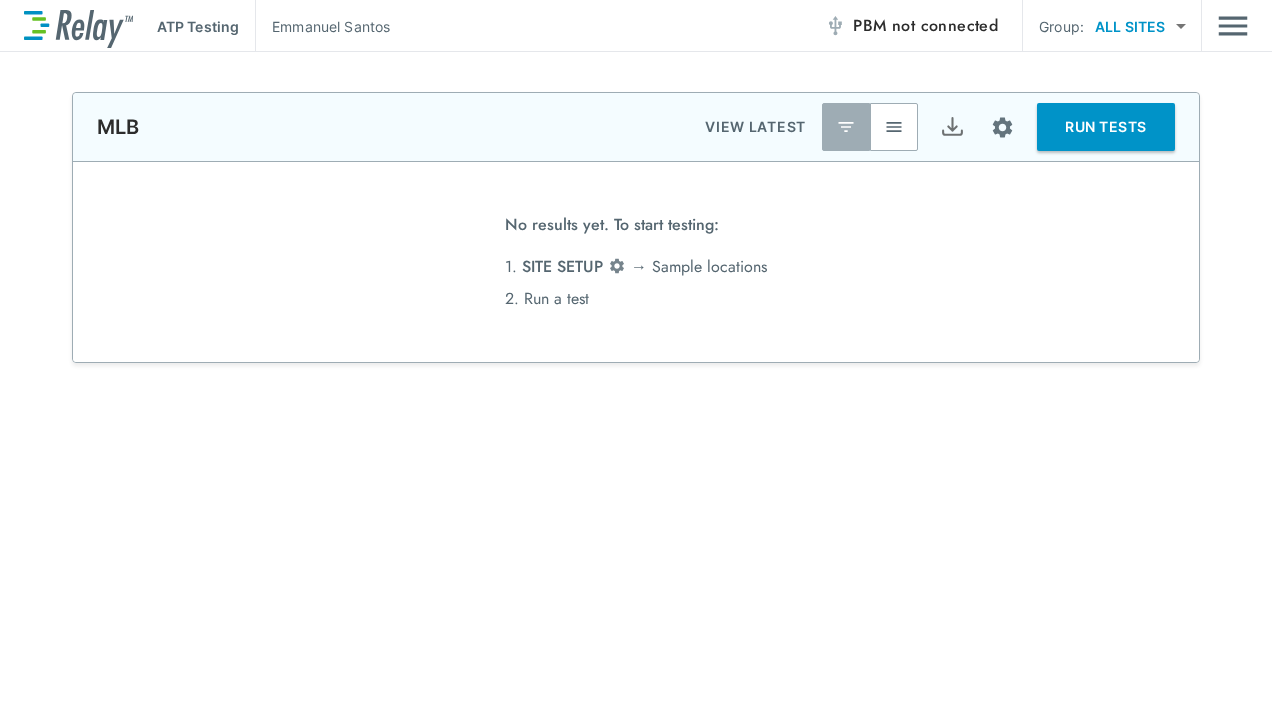 click on "PBM   not connected" at bounding box center [925, 26] 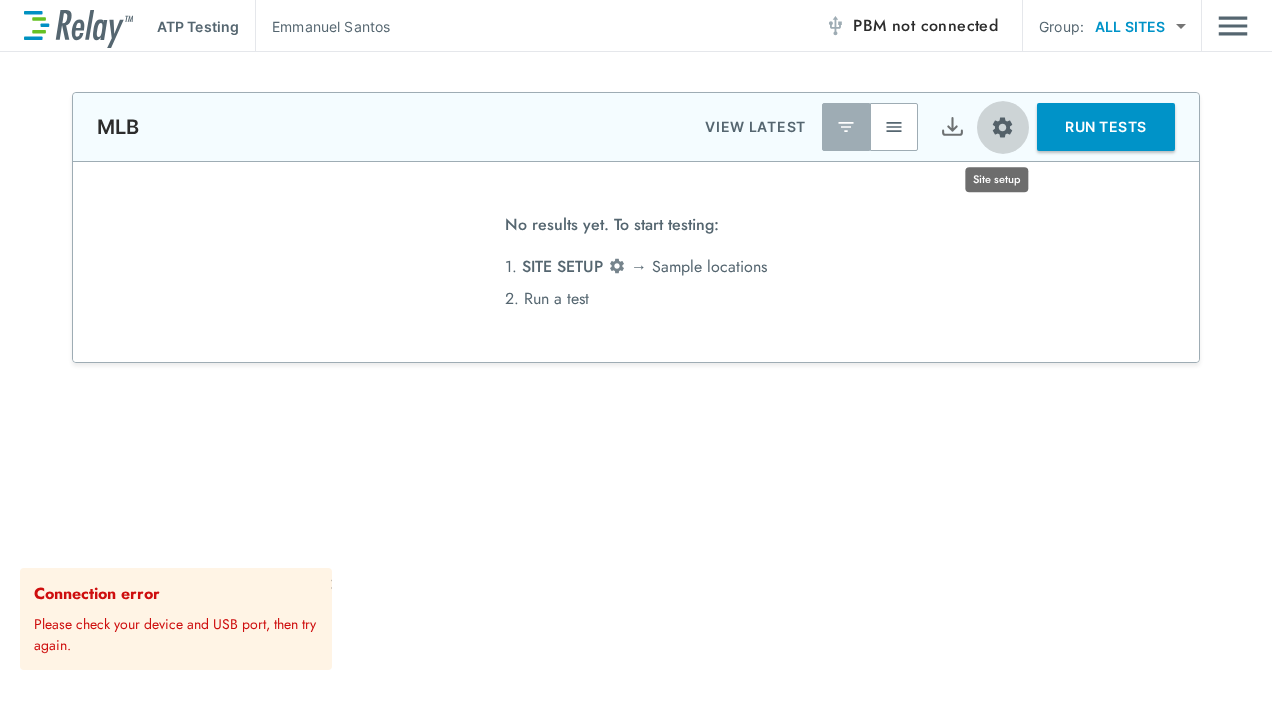 click at bounding box center (1002, 127) 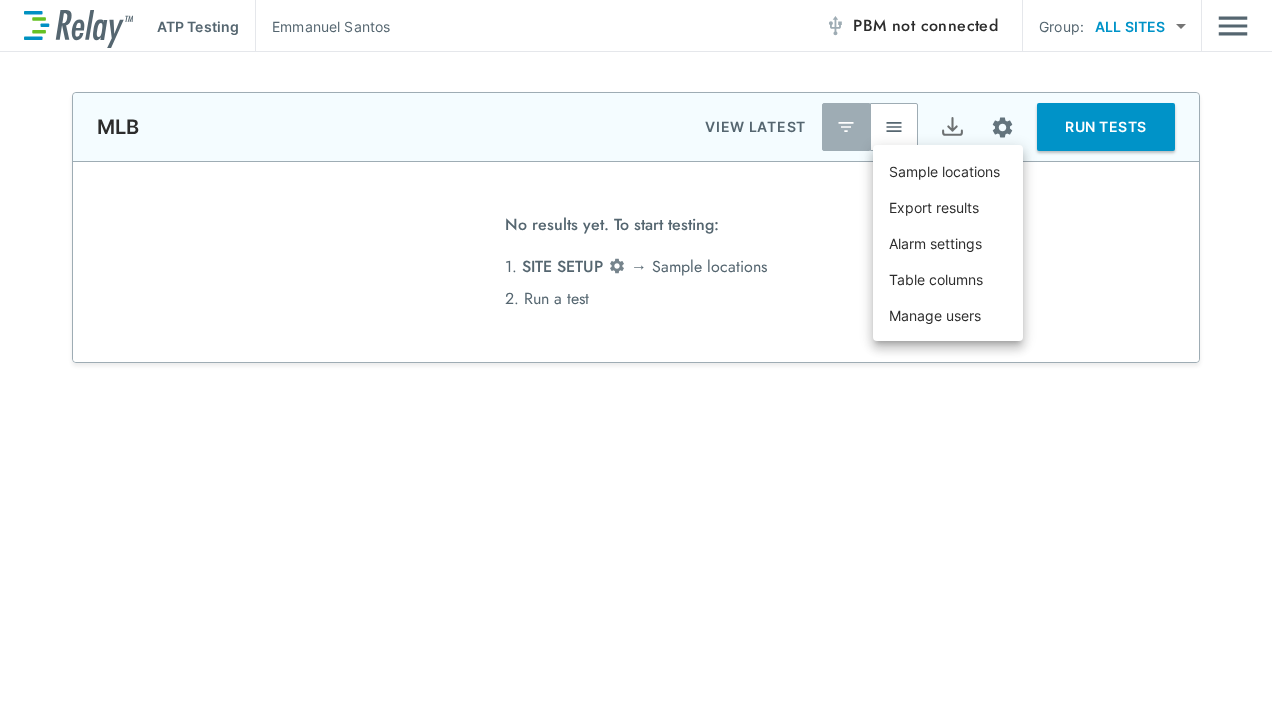click on "Sample locations" at bounding box center (944, 171) 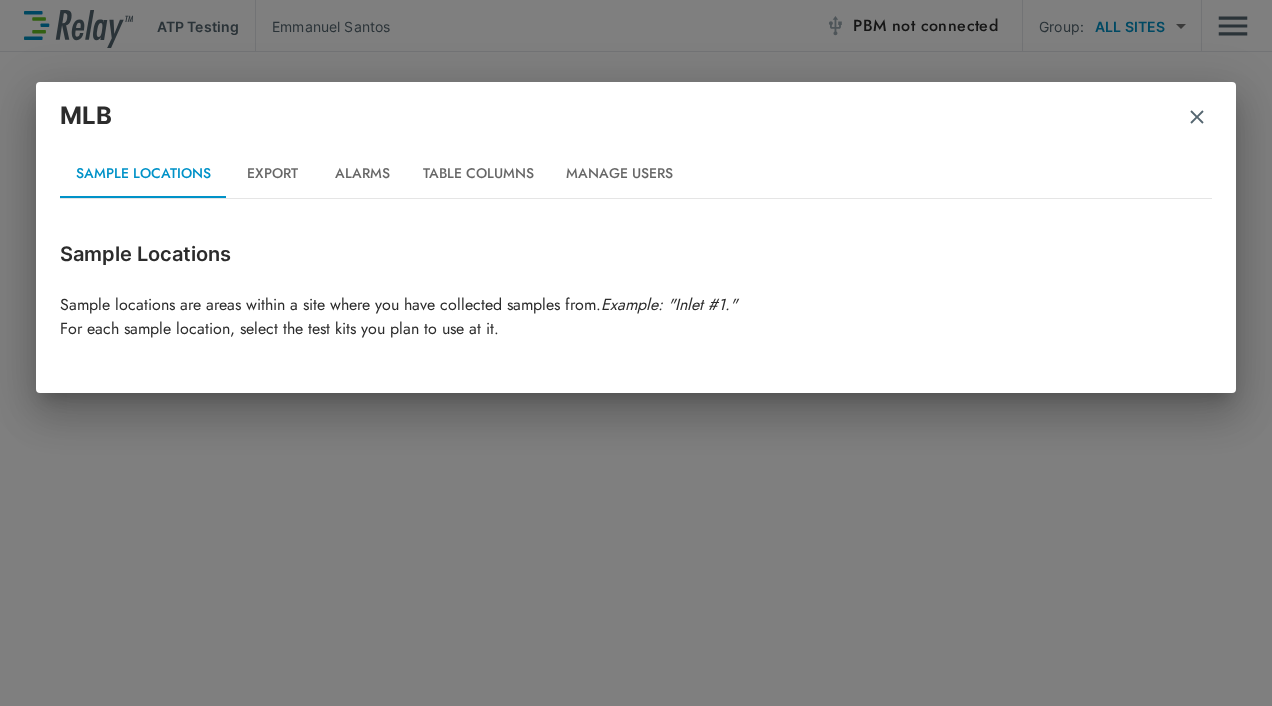 click on "Export" at bounding box center [272, 174] 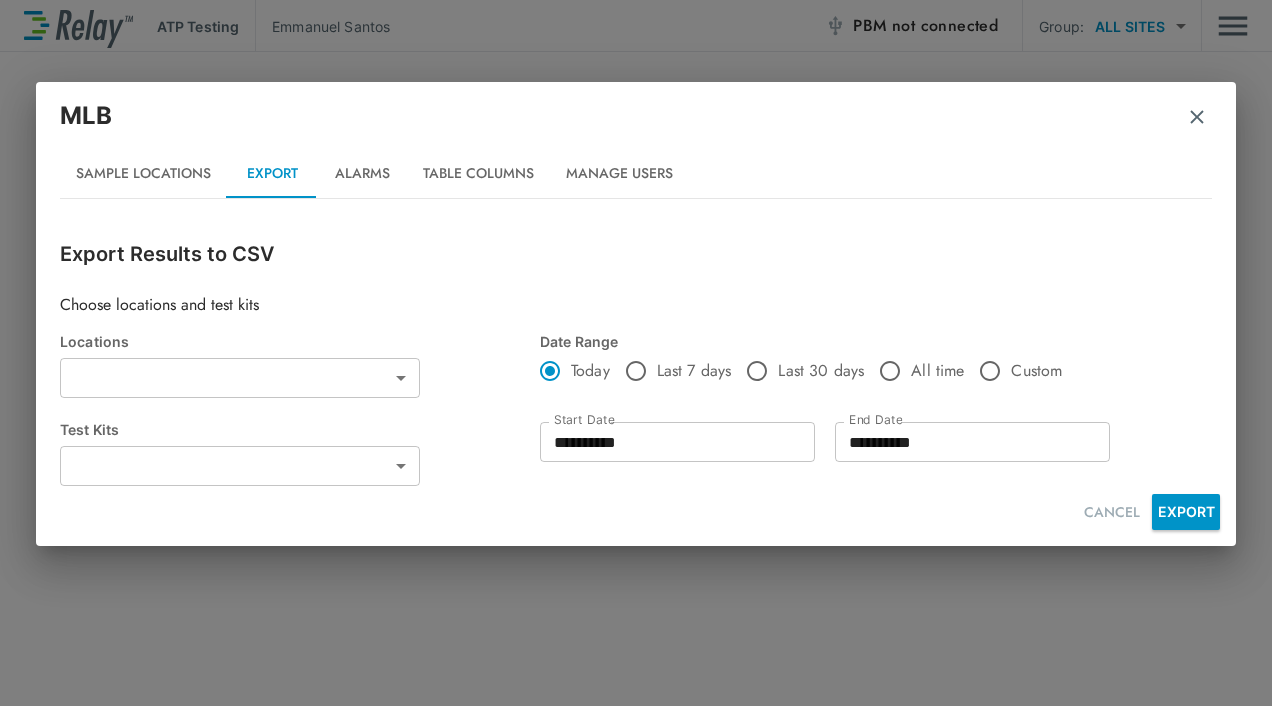 click on "**********" at bounding box center (636, 353) 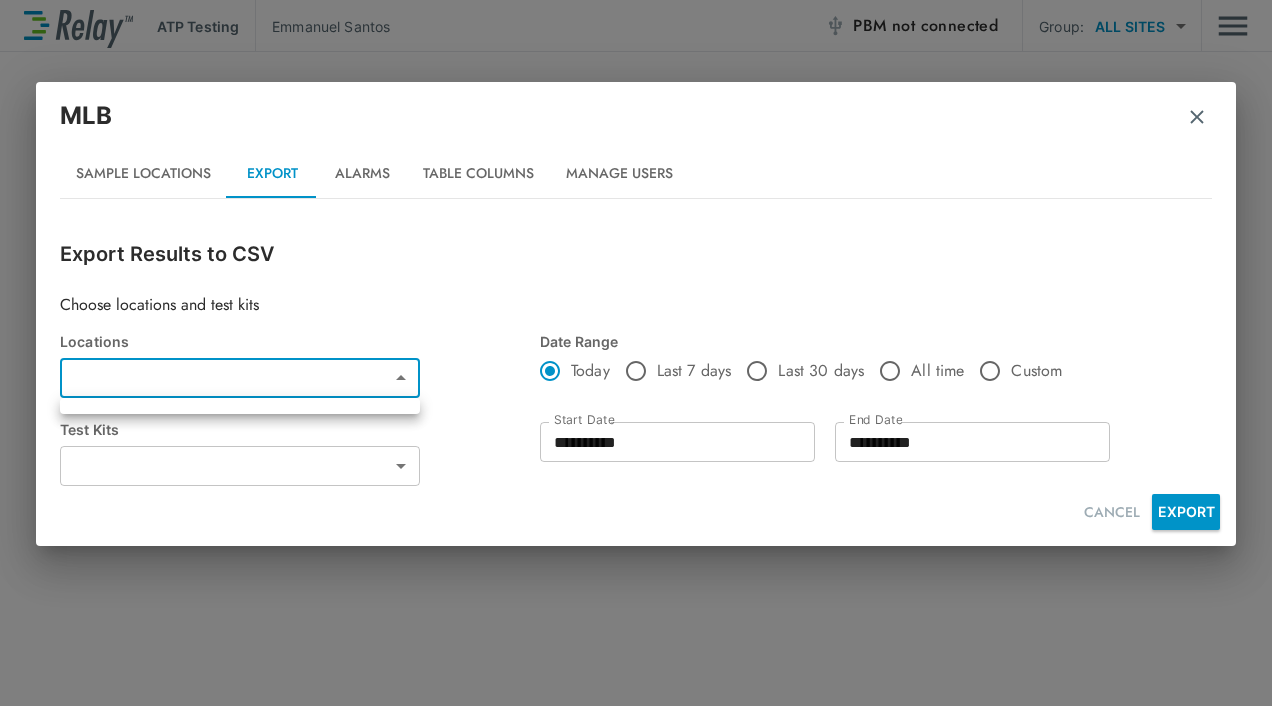 click at bounding box center (636, 353) 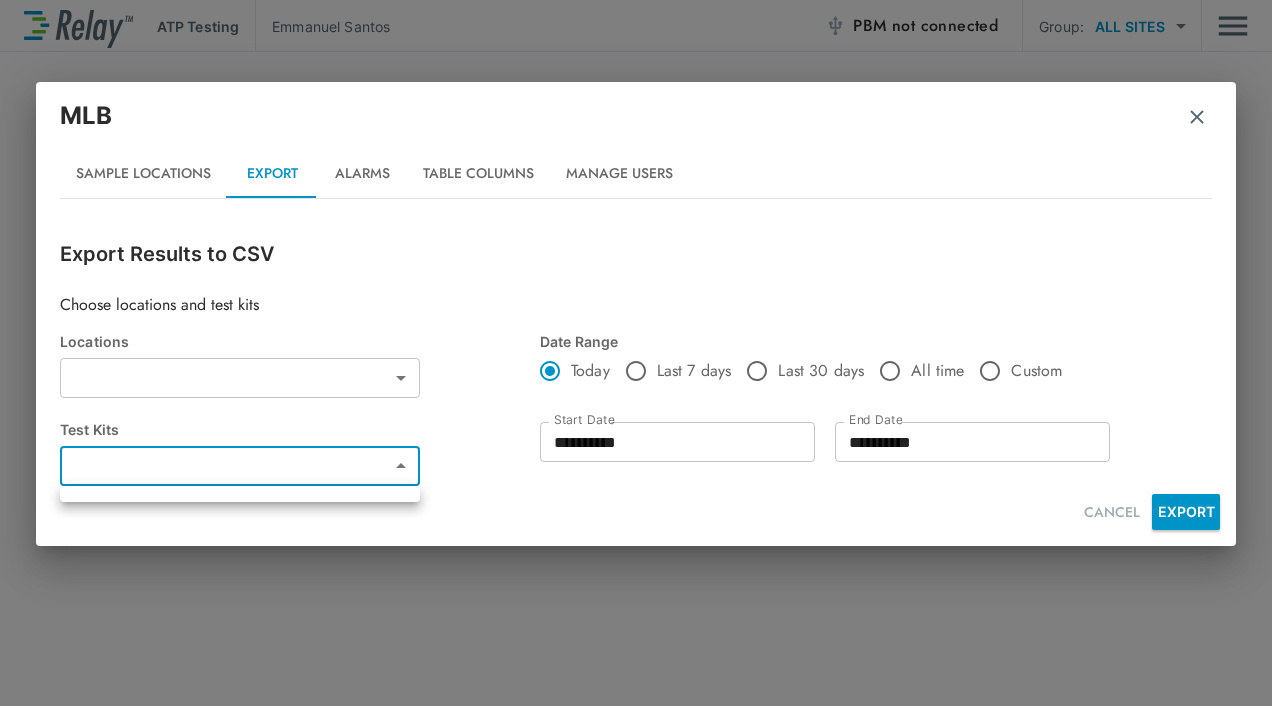 click on "**********" at bounding box center (636, 353) 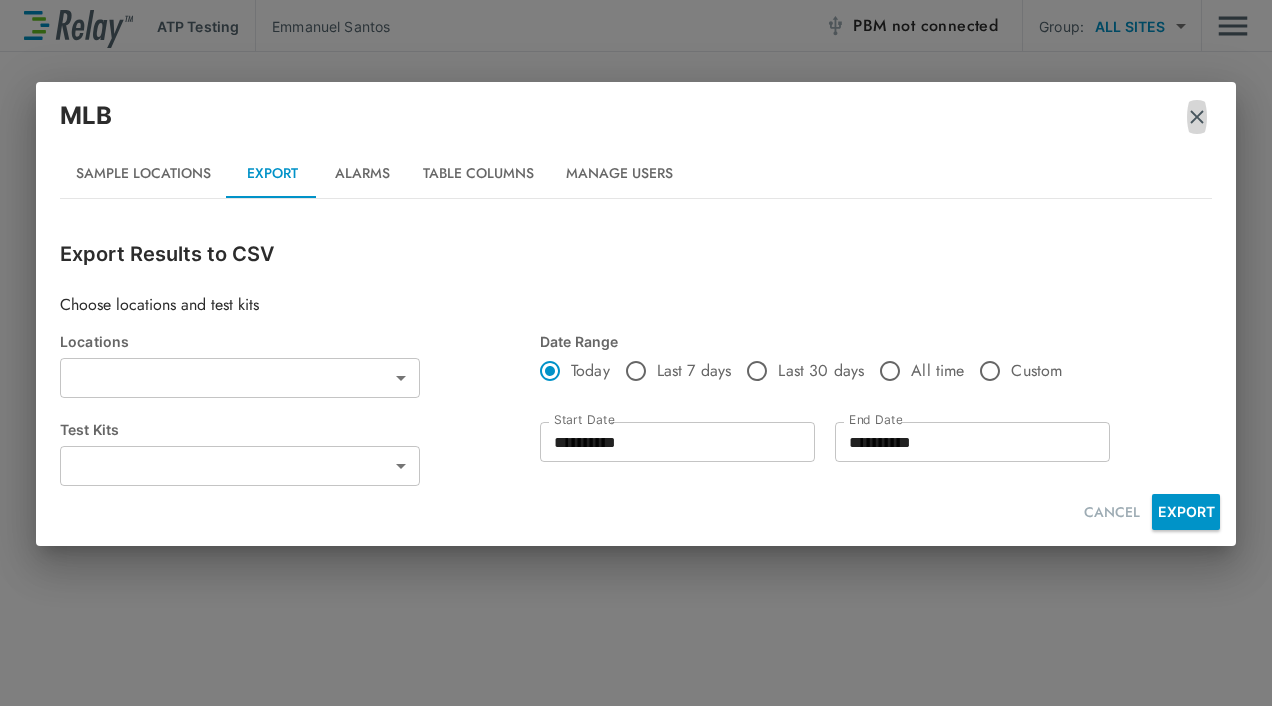 click at bounding box center [1197, 117] 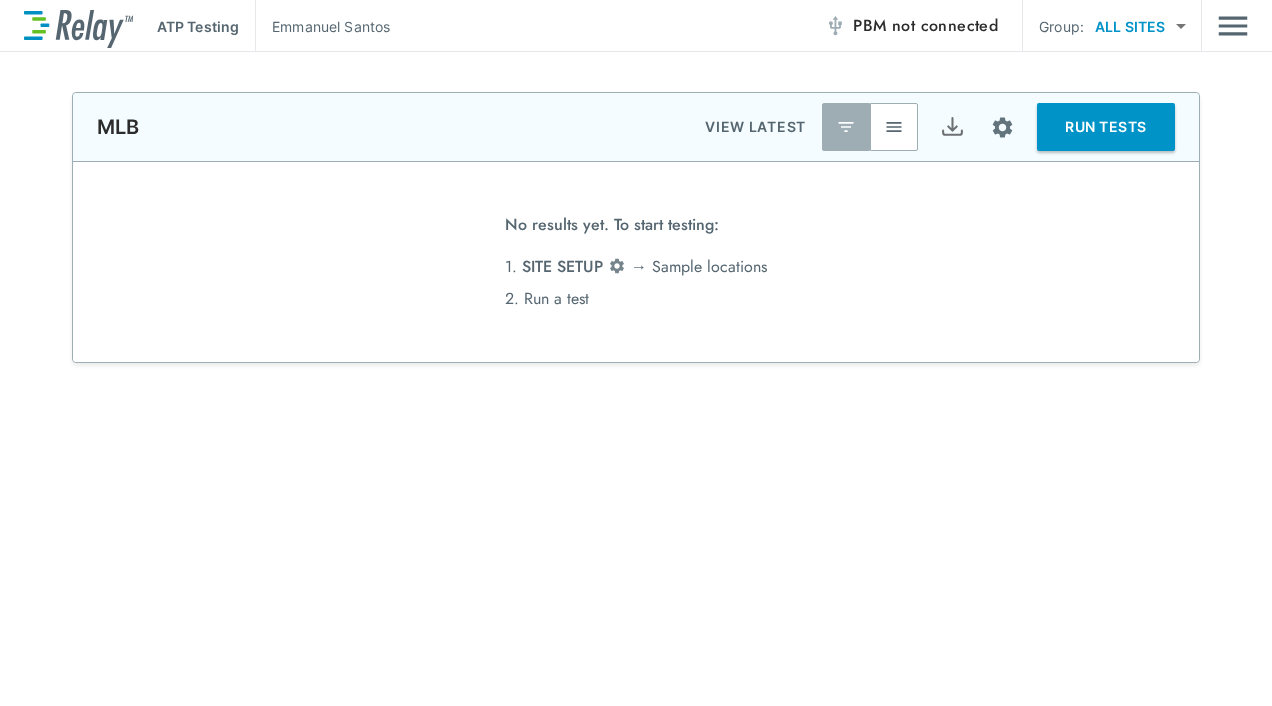 click on "**********" at bounding box center (636, 353) 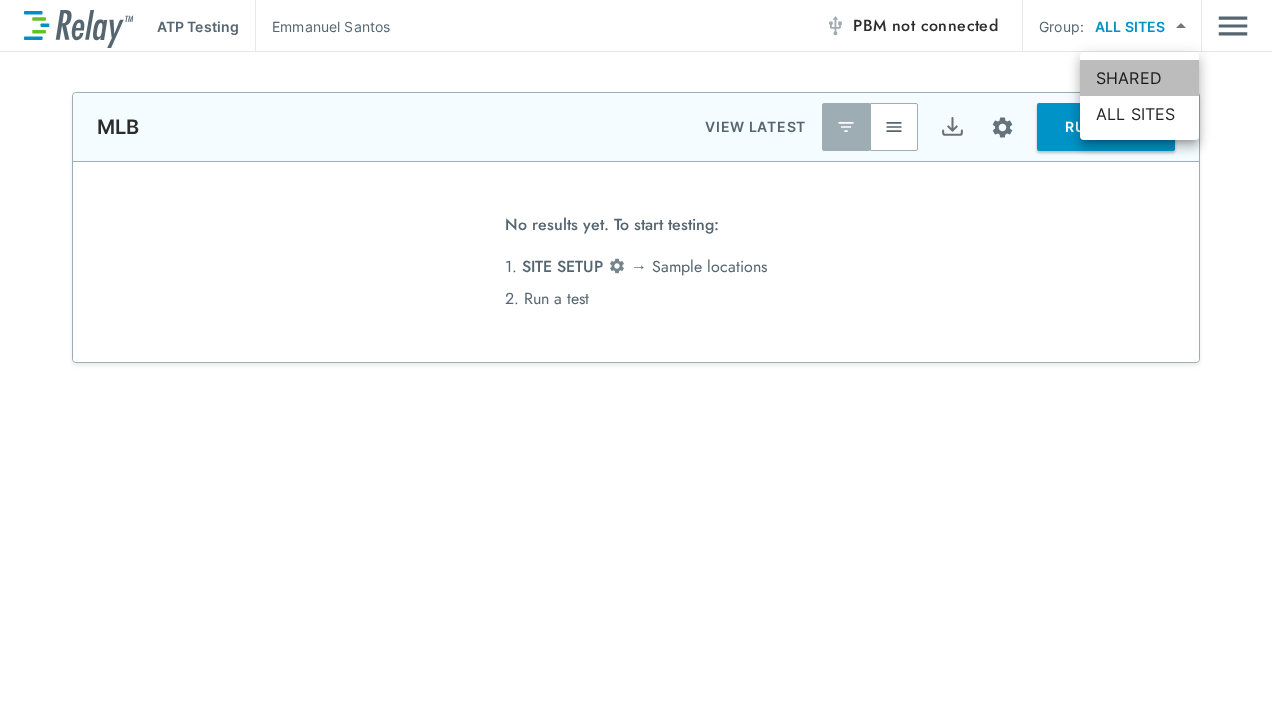 click on "SHARED" at bounding box center [1139, 78] 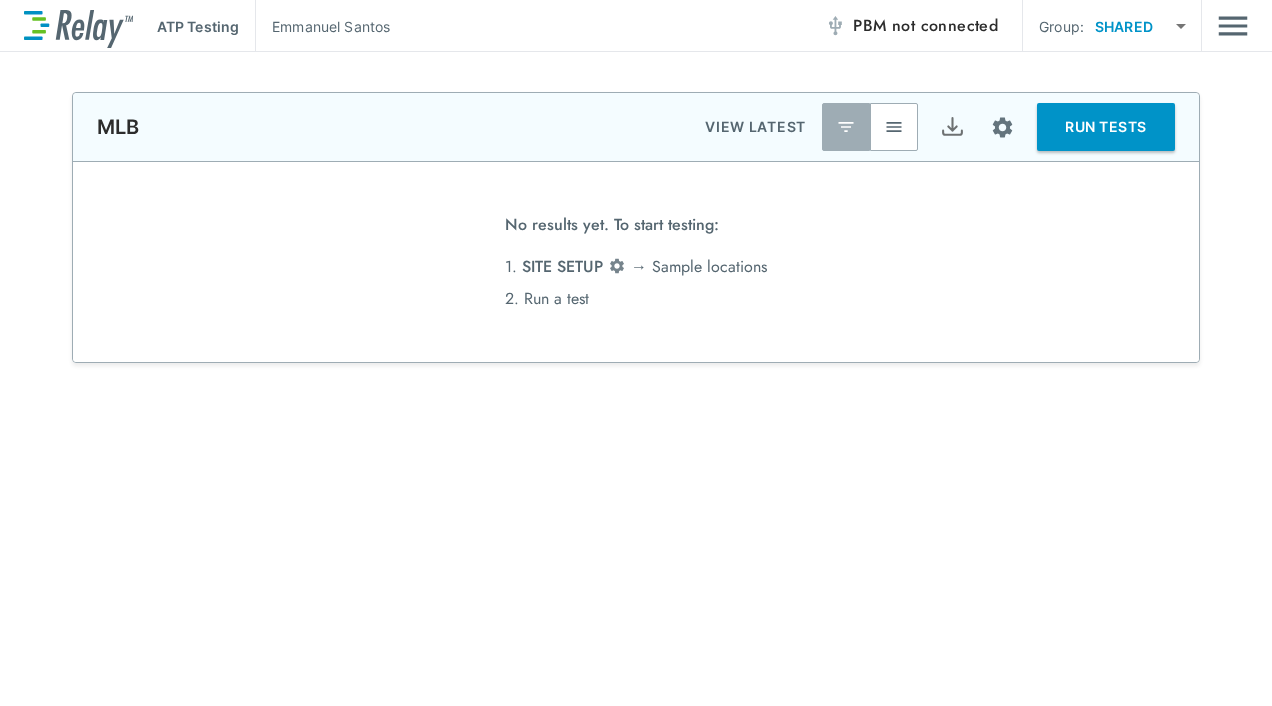 click on "**********" at bounding box center (636, 353) 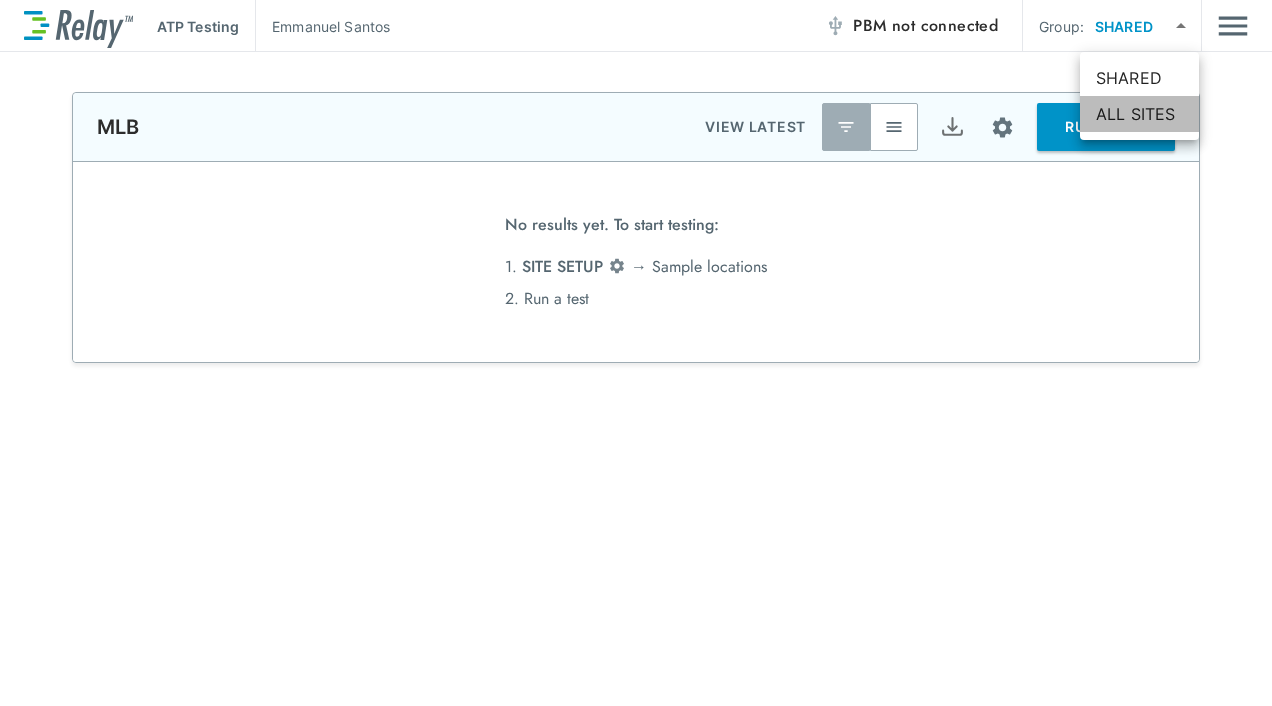 click on "ALL SITES" at bounding box center (1139, 114) 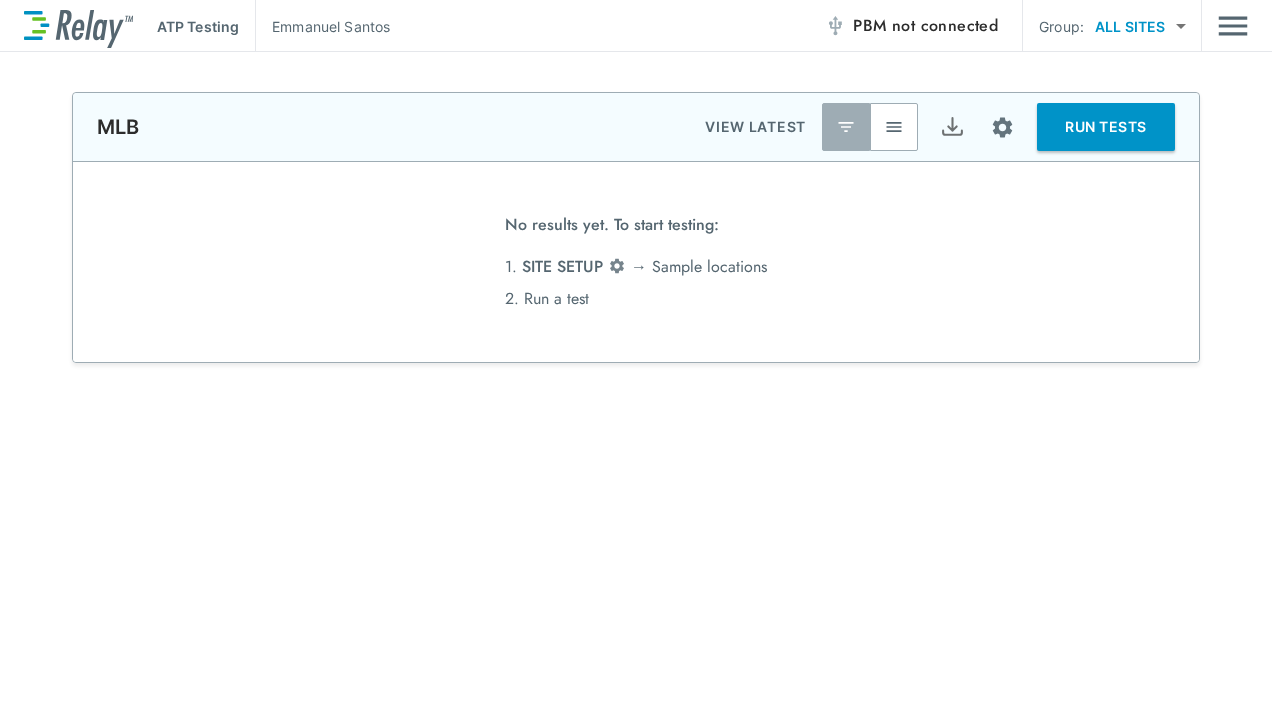 click on "not connected" at bounding box center (945, 25) 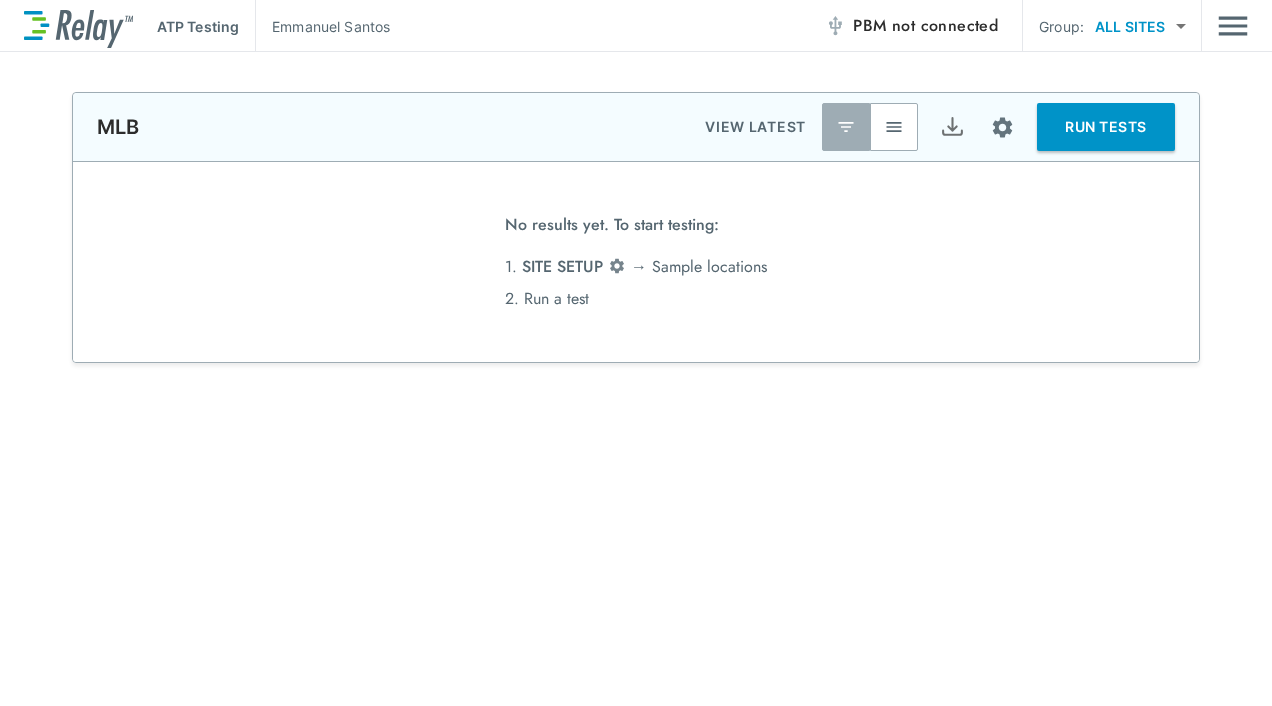 click on "PBM   not connected" at bounding box center (925, 26) 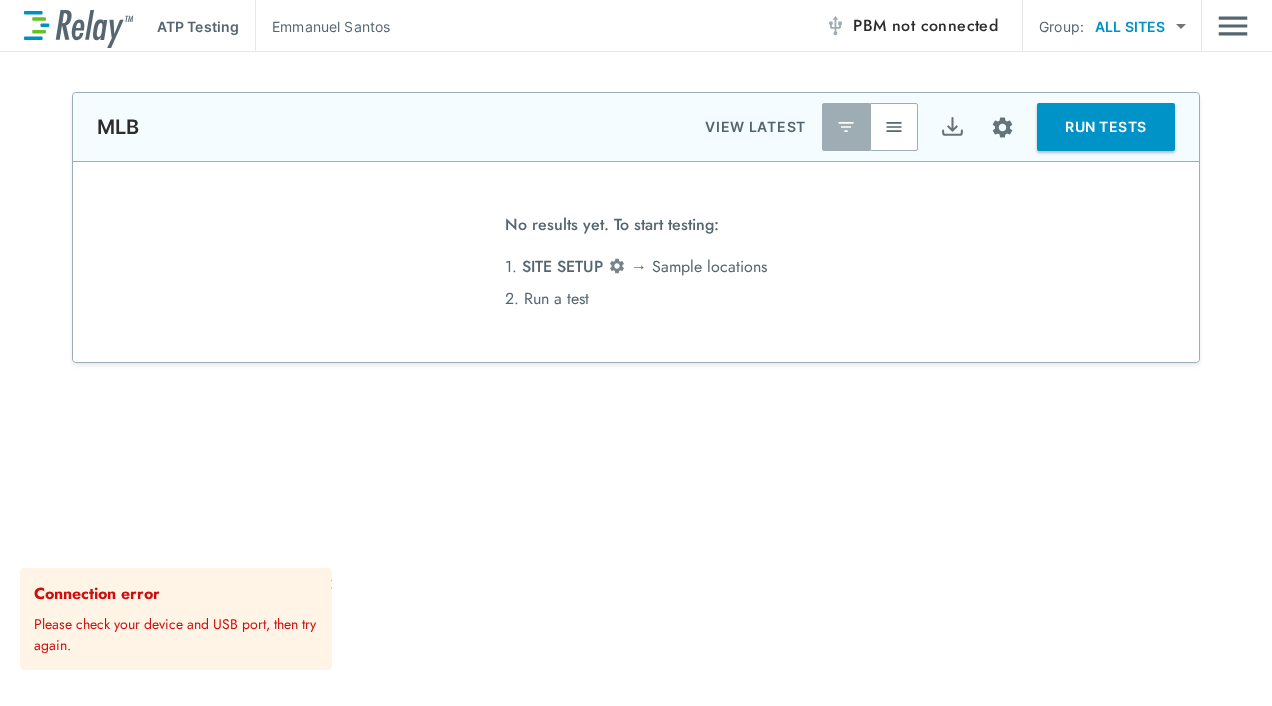 click on "Please check your device and USB port, then try again." at bounding box center (179, 631) 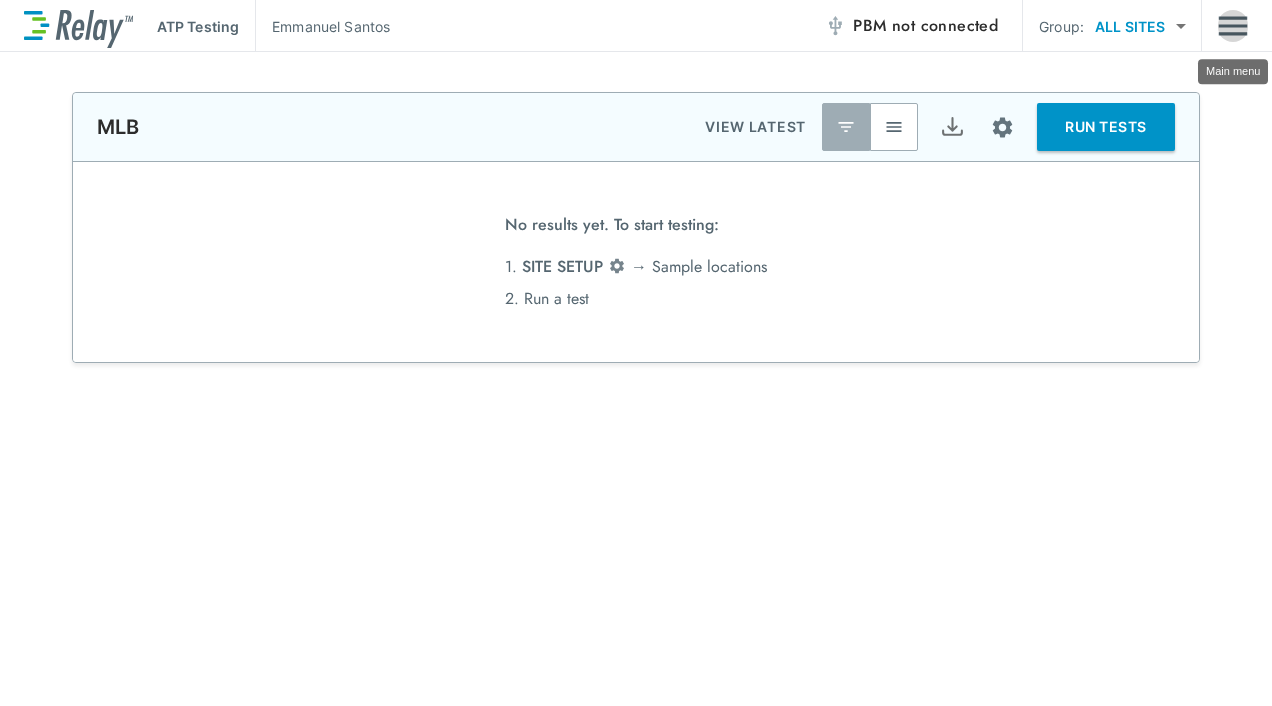 click at bounding box center [1233, 26] 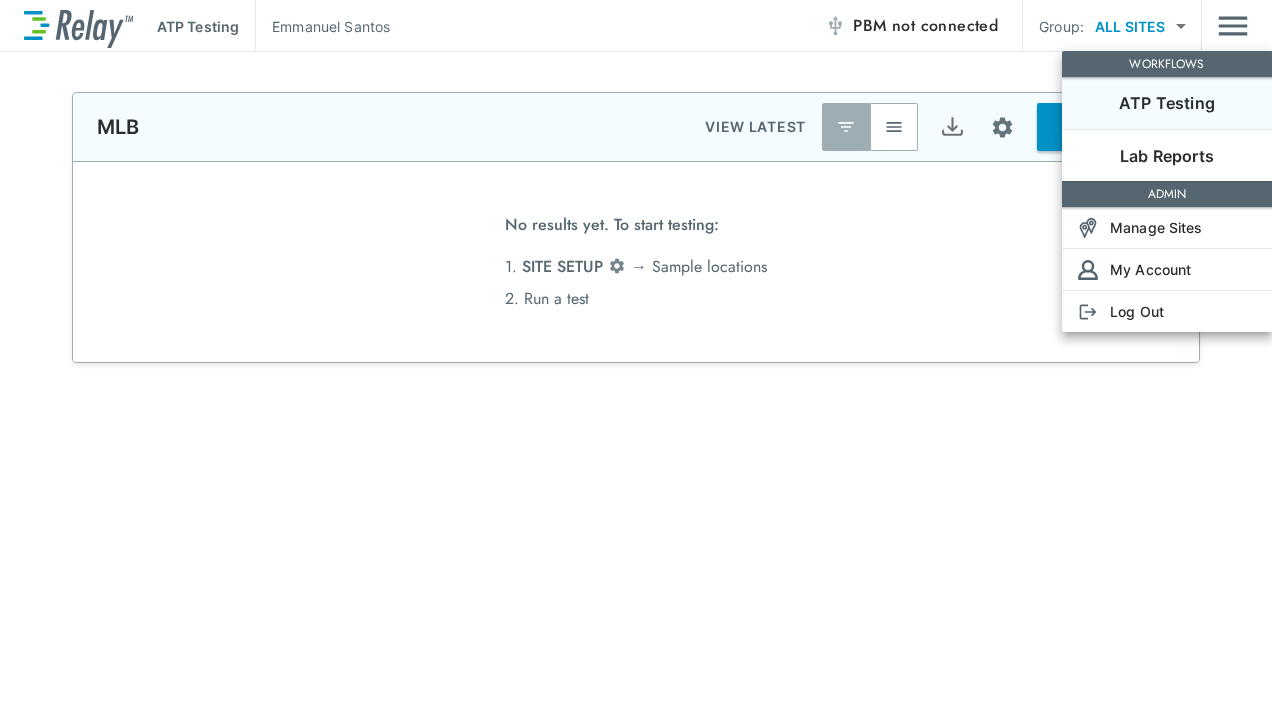 click at bounding box center [636, 353] 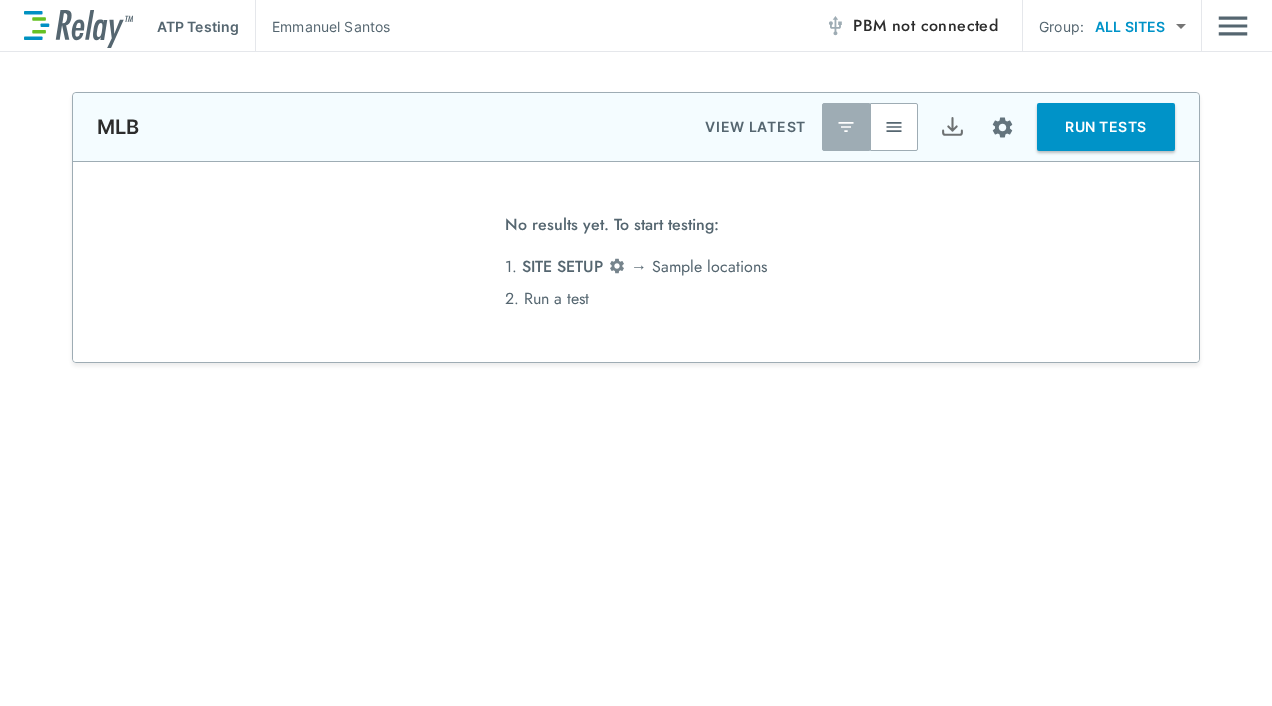 click on "PBM   not connected" at bounding box center [925, 26] 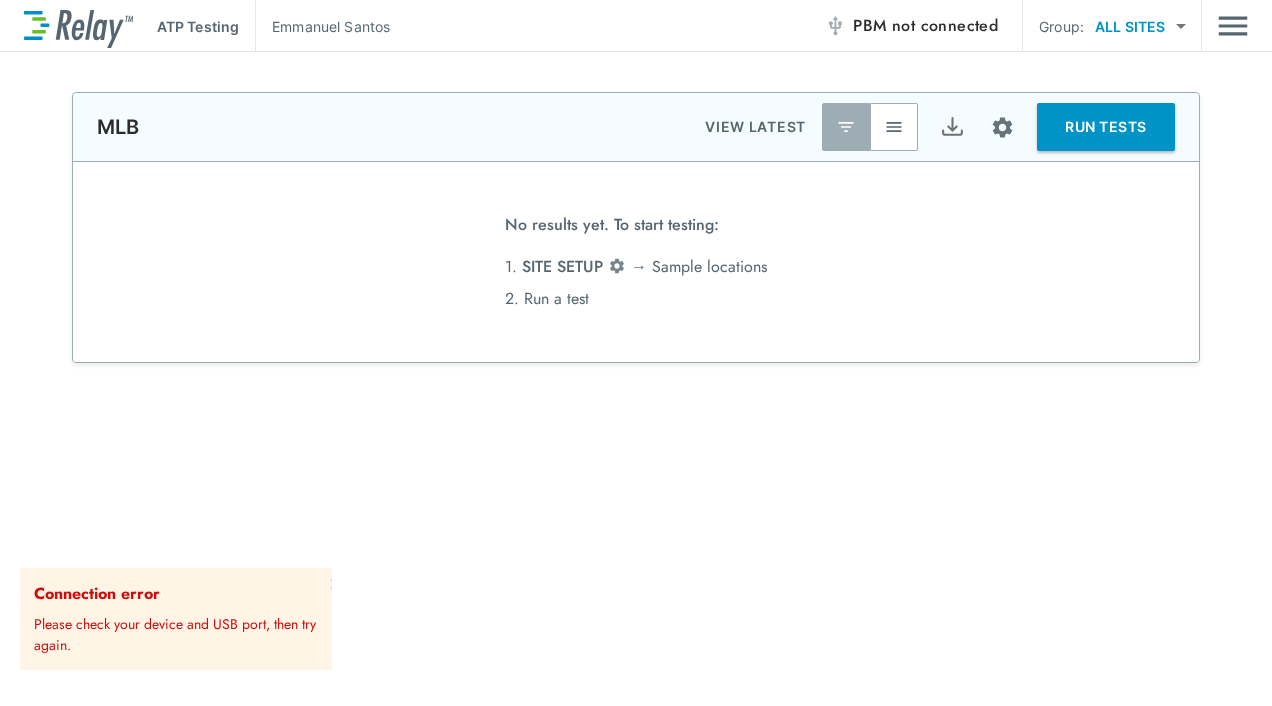 click on "**********" at bounding box center [636, 379] 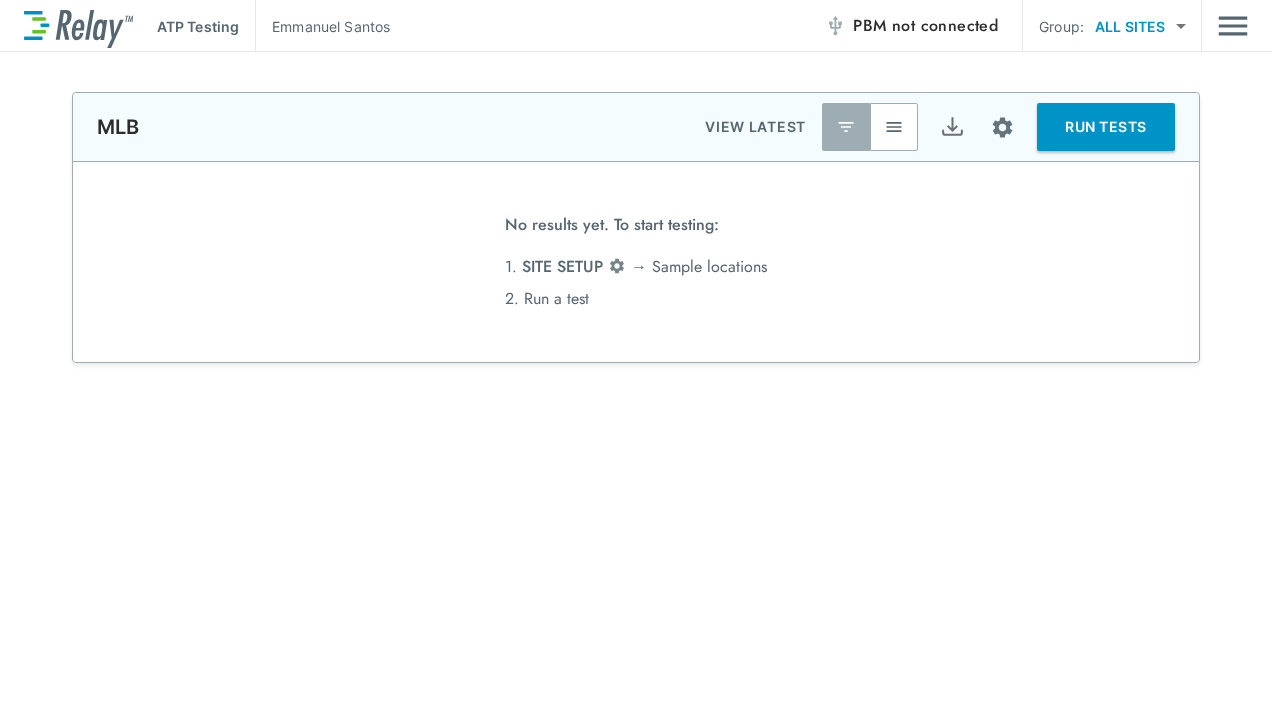 click on "**********" at bounding box center (636, 580) 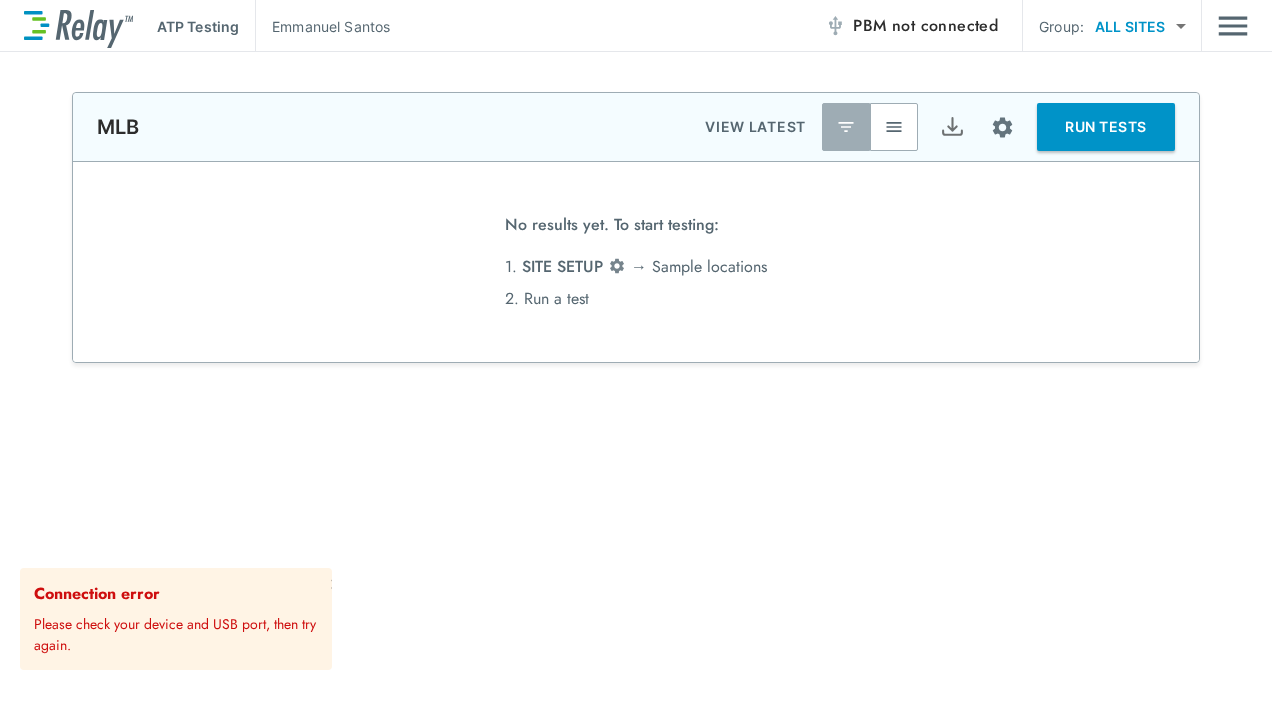 click on "not connected" at bounding box center [945, 25] 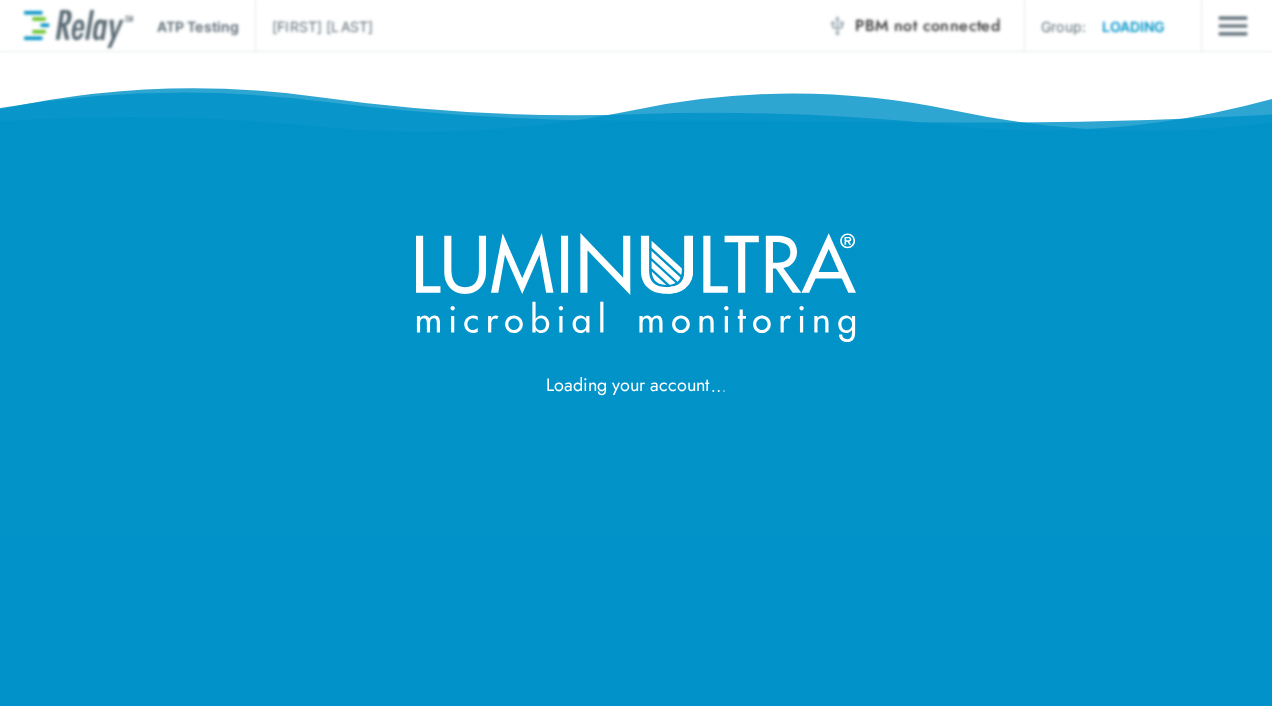 scroll, scrollTop: 0, scrollLeft: 0, axis: both 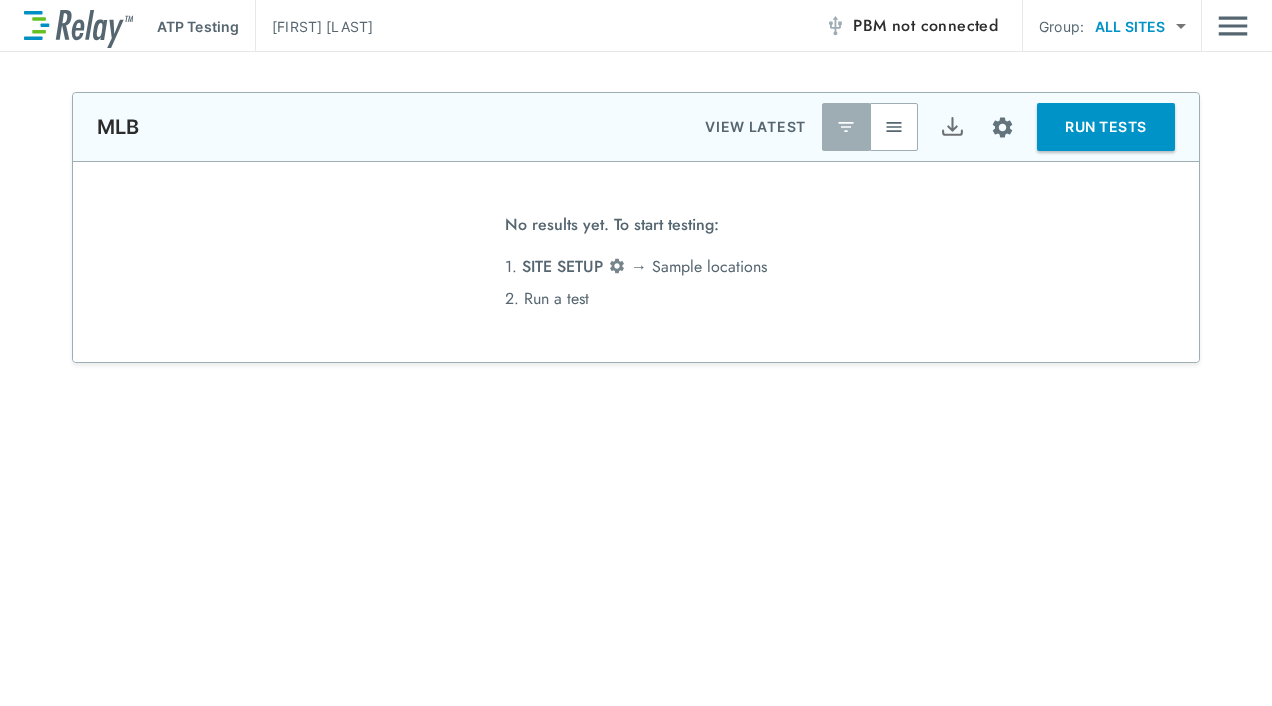 click on "**********" at bounding box center (636, 379) 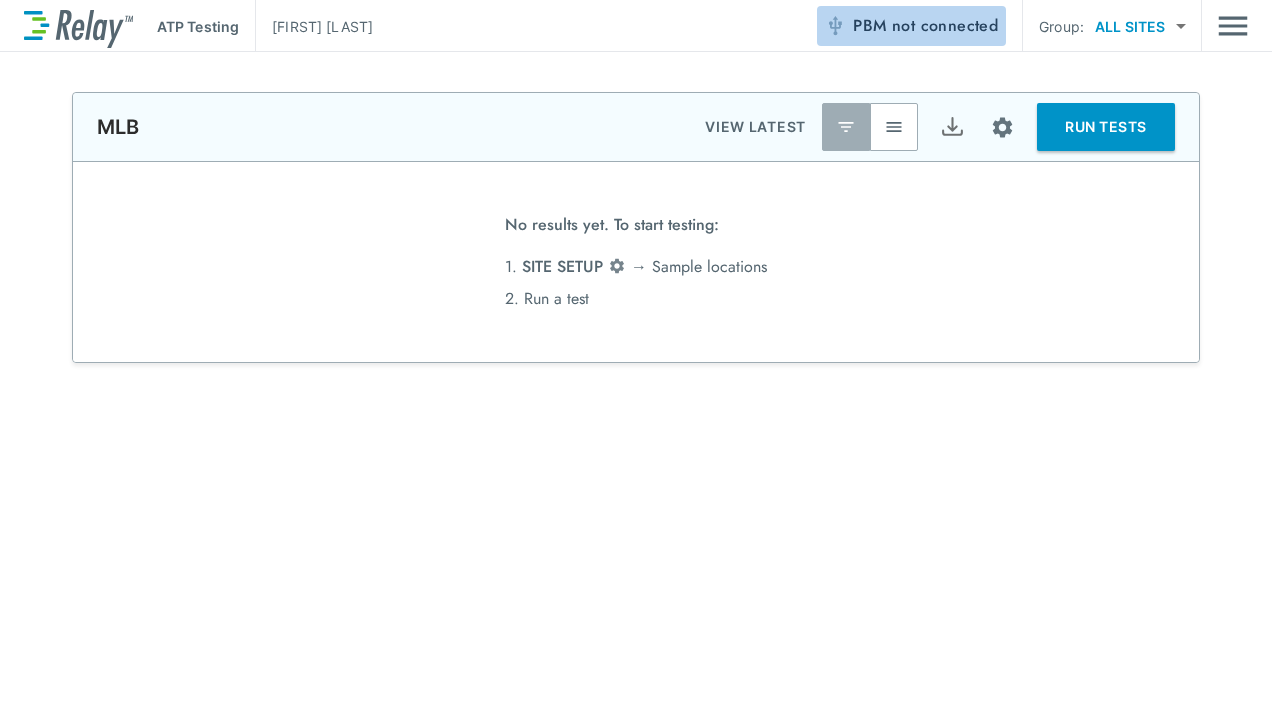 click on "PBM   not connected" at bounding box center (911, 26) 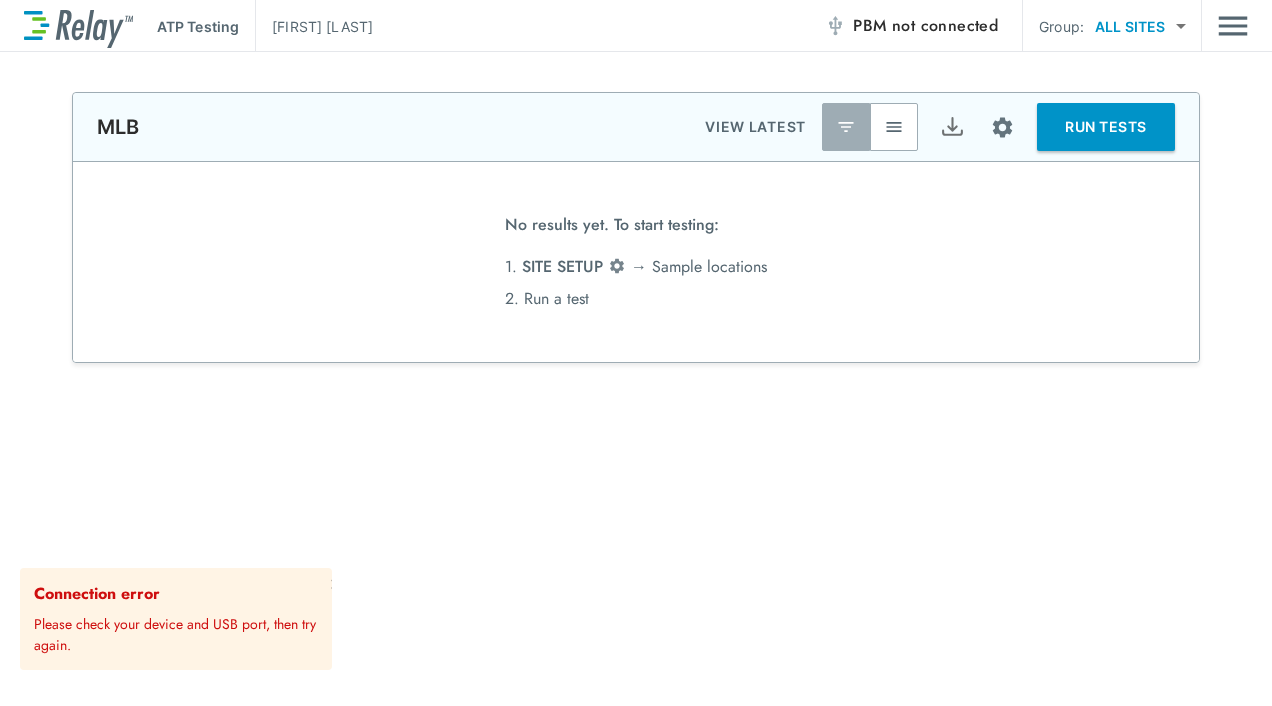 click on "not connected" at bounding box center [945, 25] 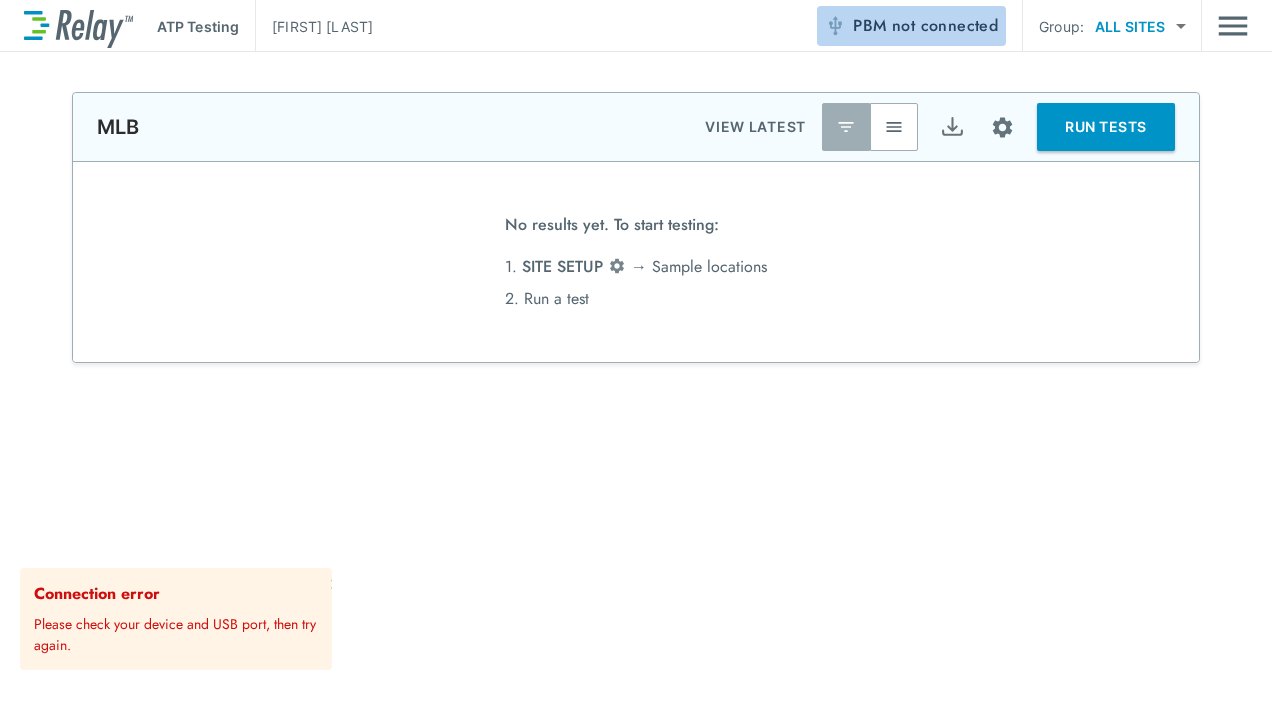 click on "not connected" at bounding box center [945, 25] 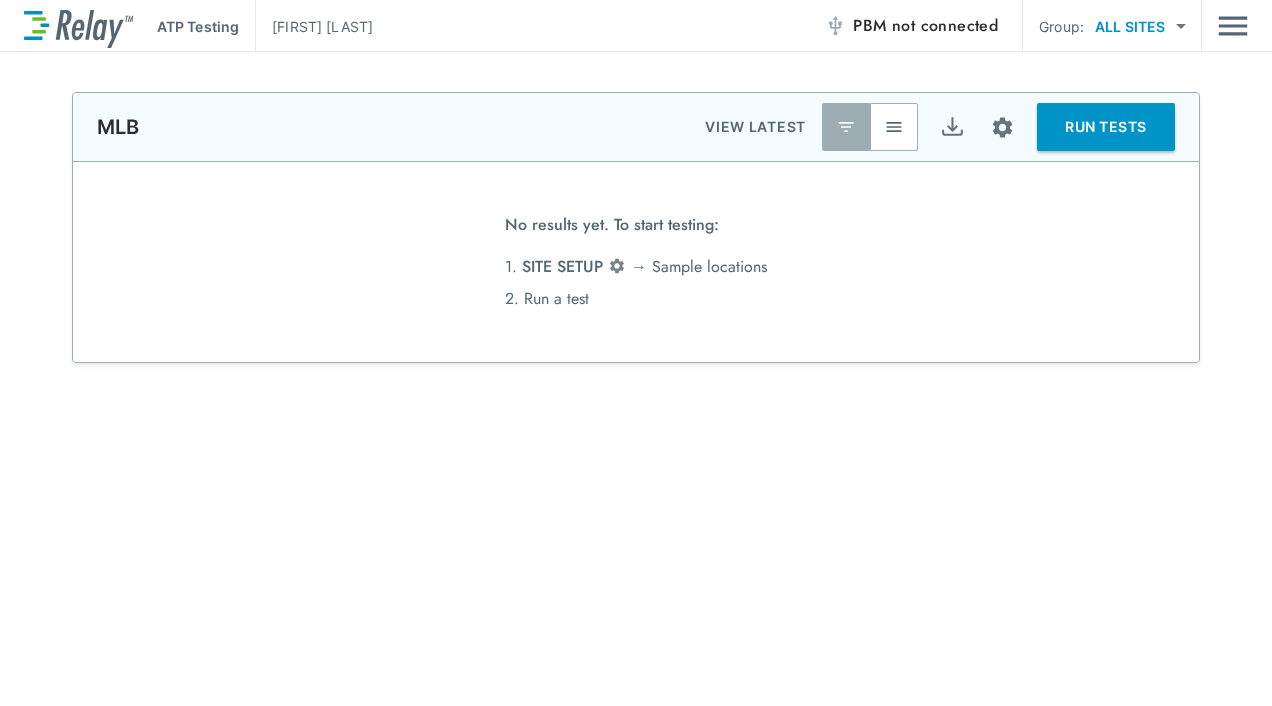click on "[FIRST]   [LAST]" at bounding box center (322, 26) 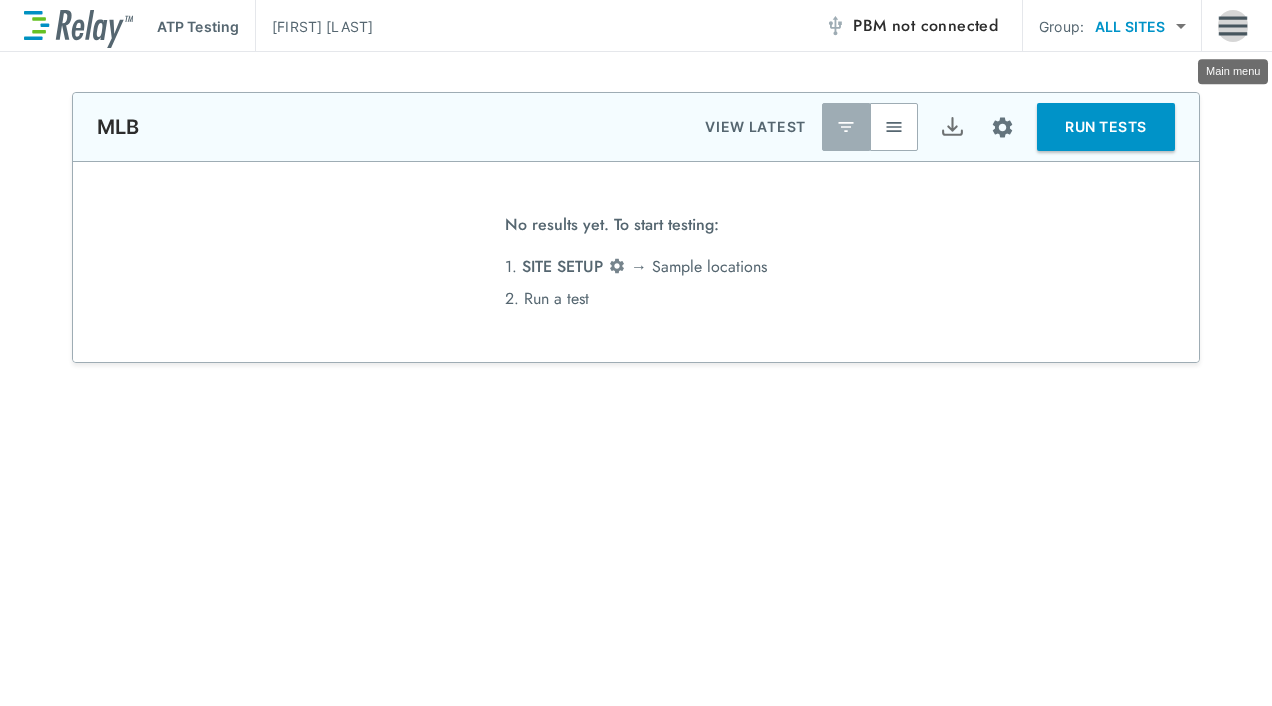 click at bounding box center [1233, 26] 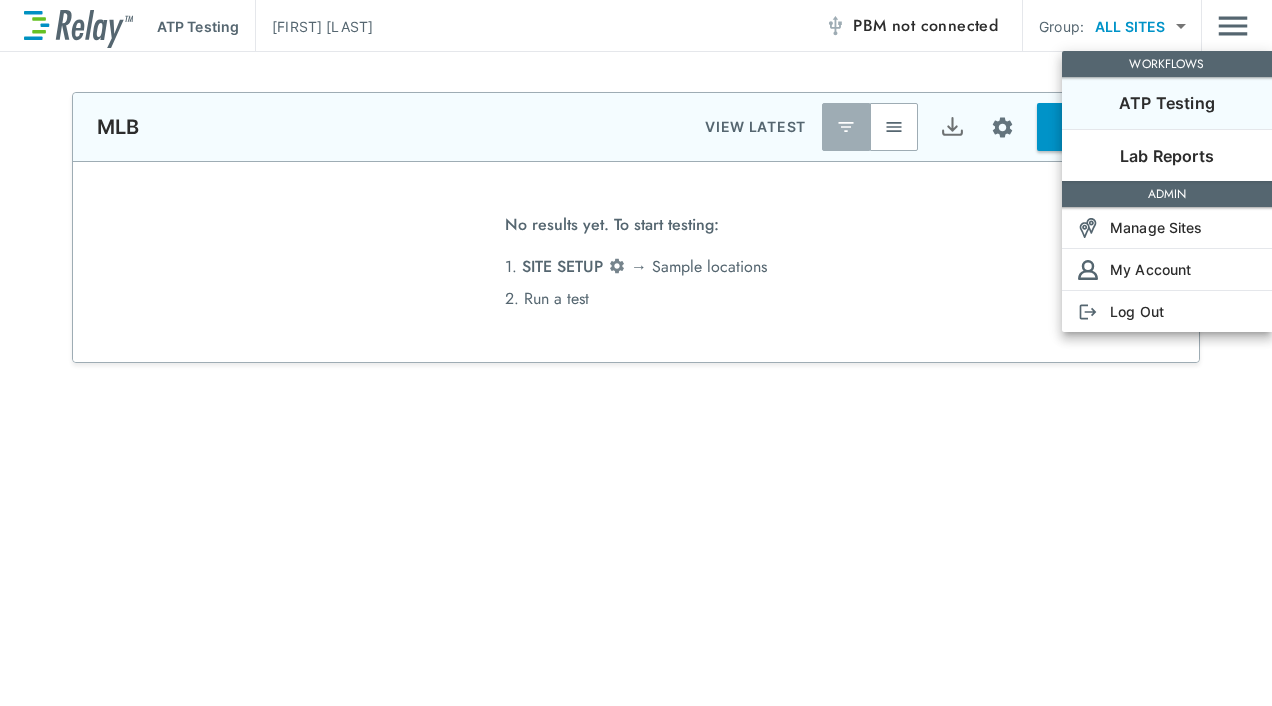 click at bounding box center (636, 353) 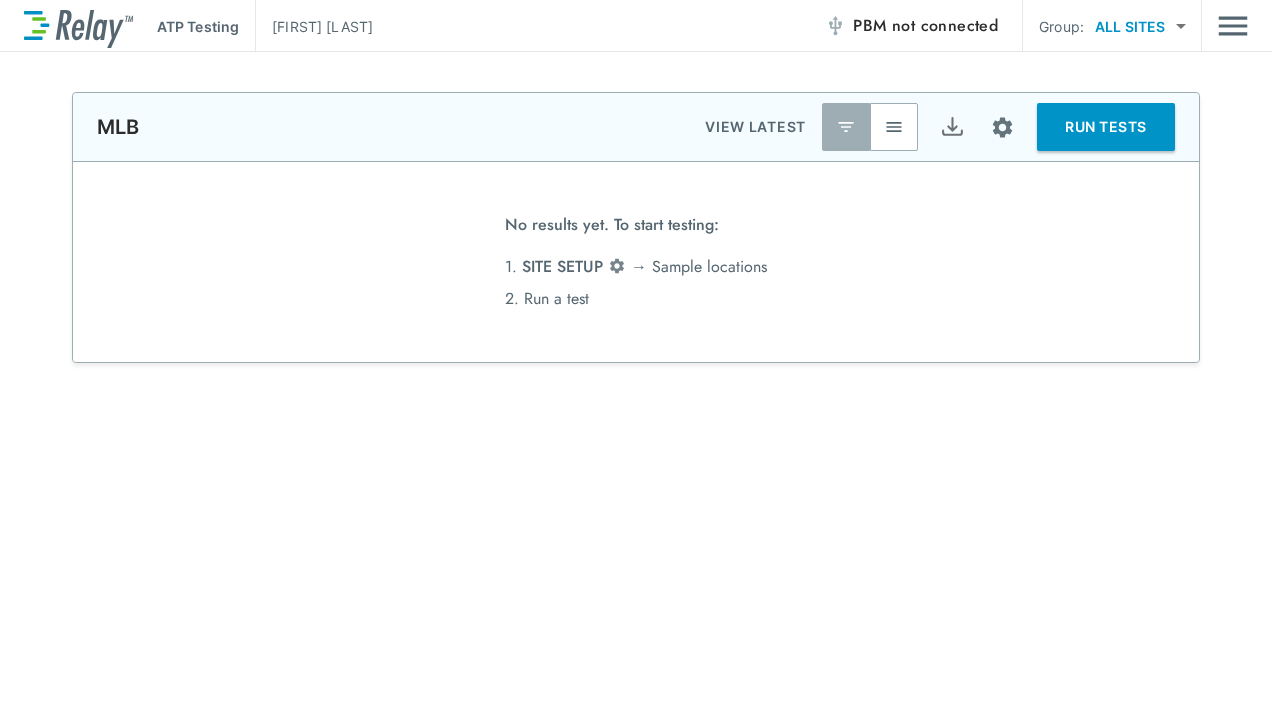 click on "**********" at bounding box center [636, 379] 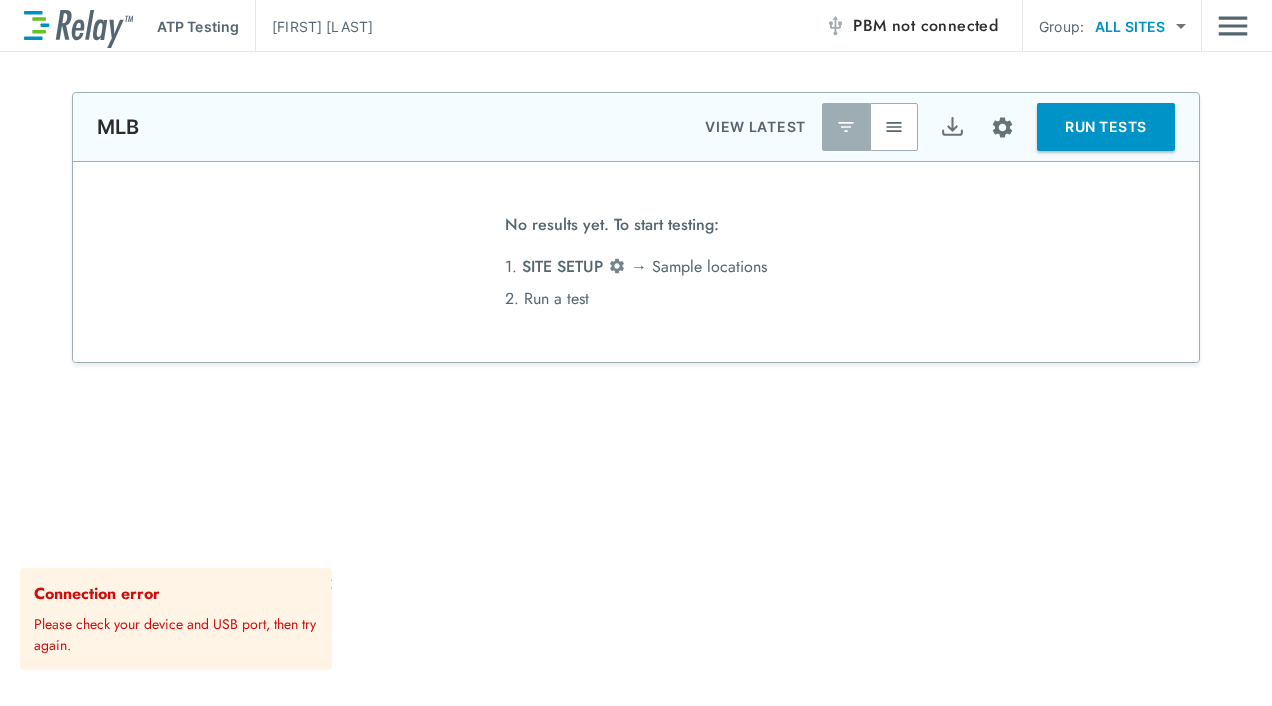 click on "**********" at bounding box center (636, 580) 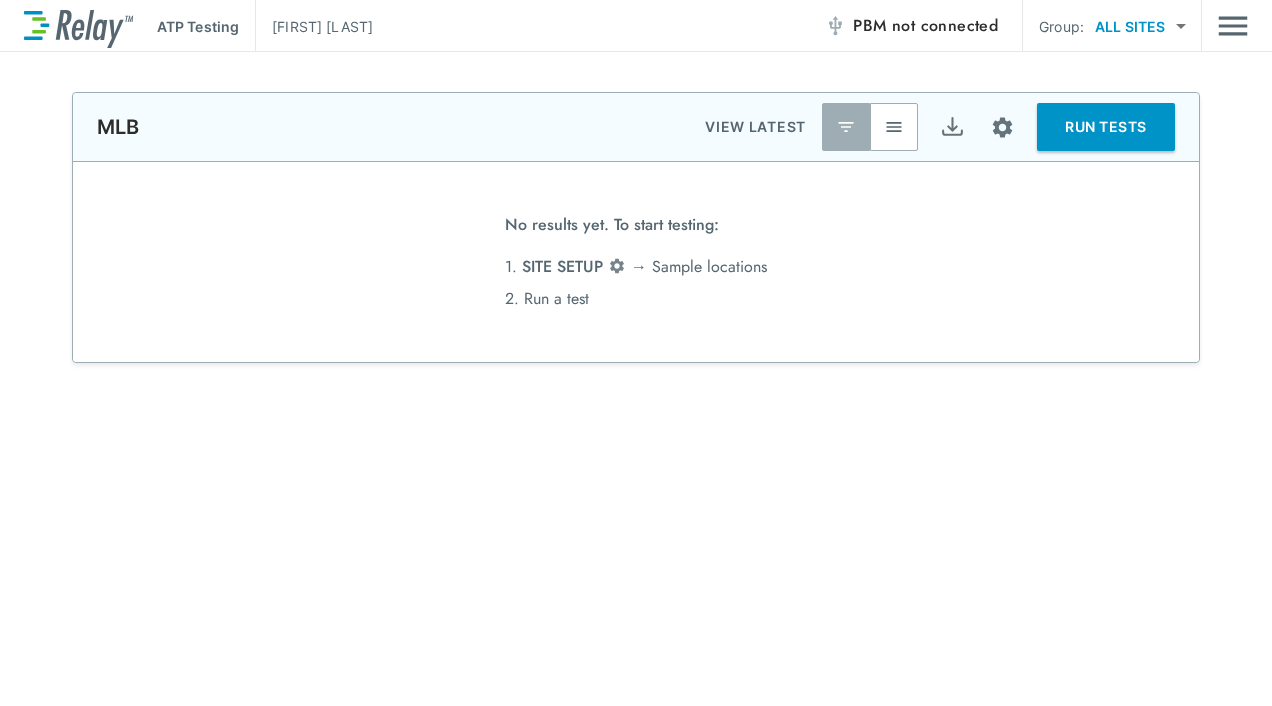 click on "**********" at bounding box center [636, 580] 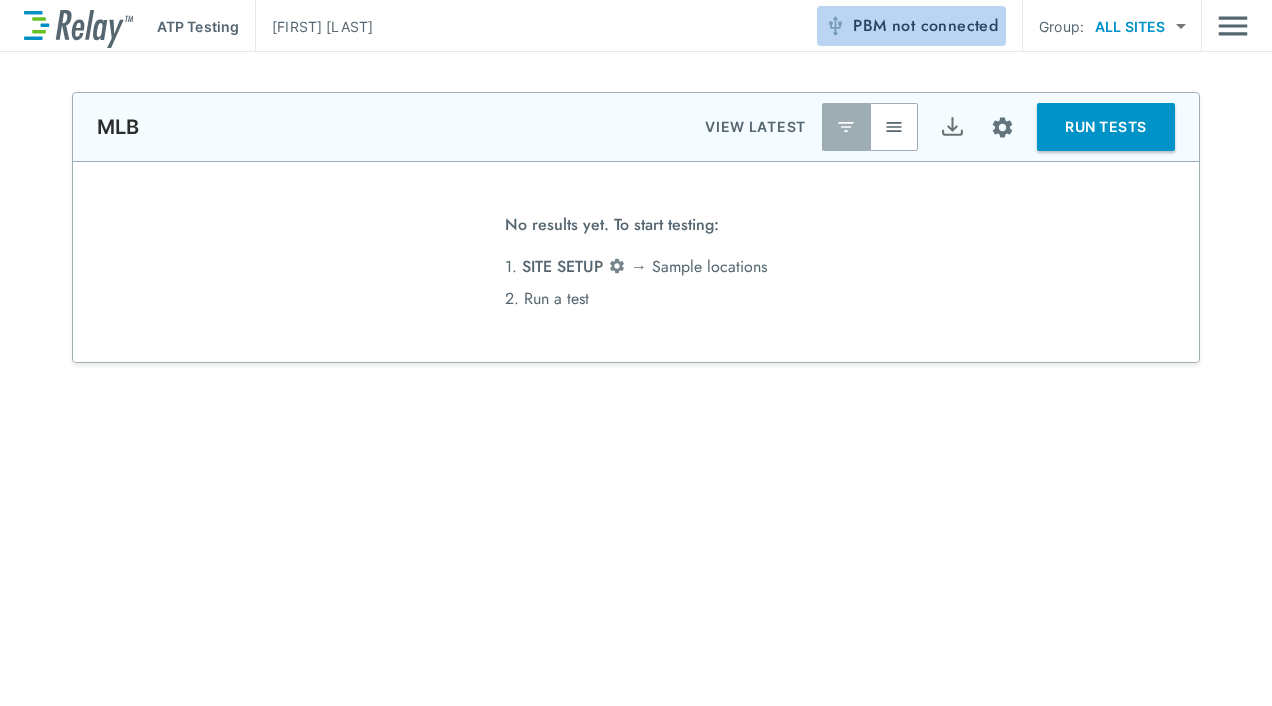click on "PBM   not connected" at bounding box center [925, 26] 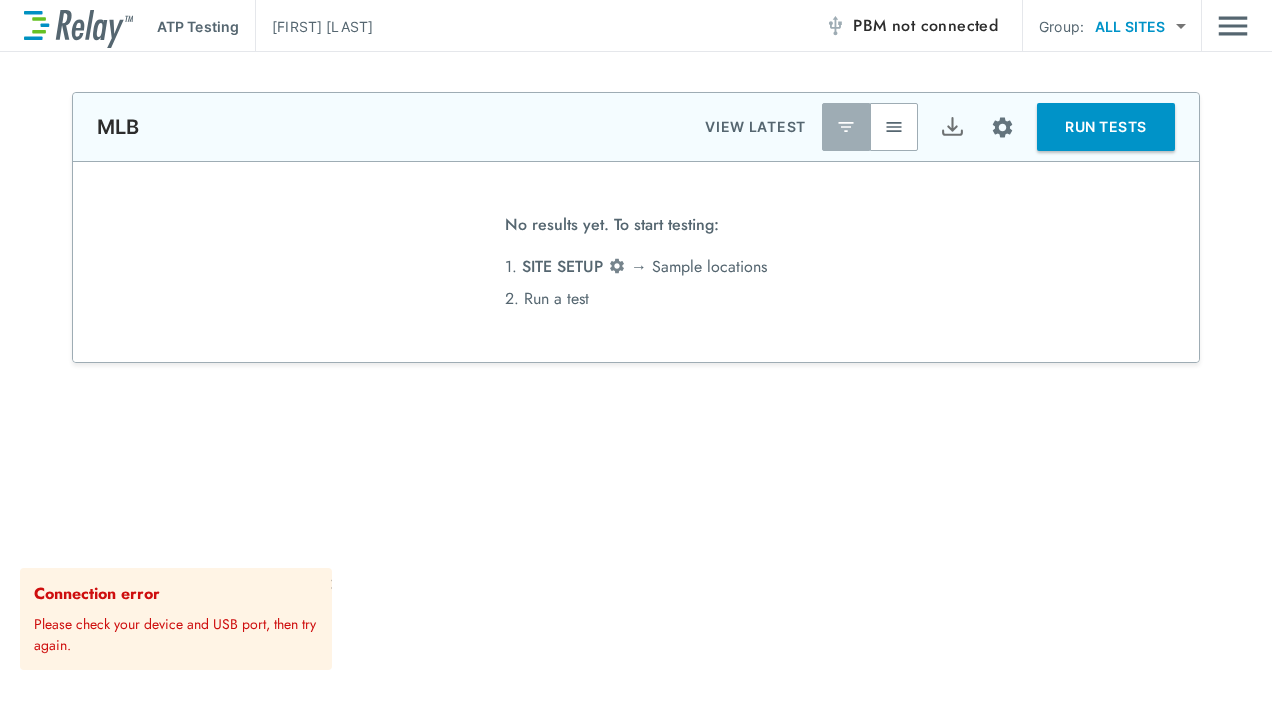 click on "**********" at bounding box center (636, 580) 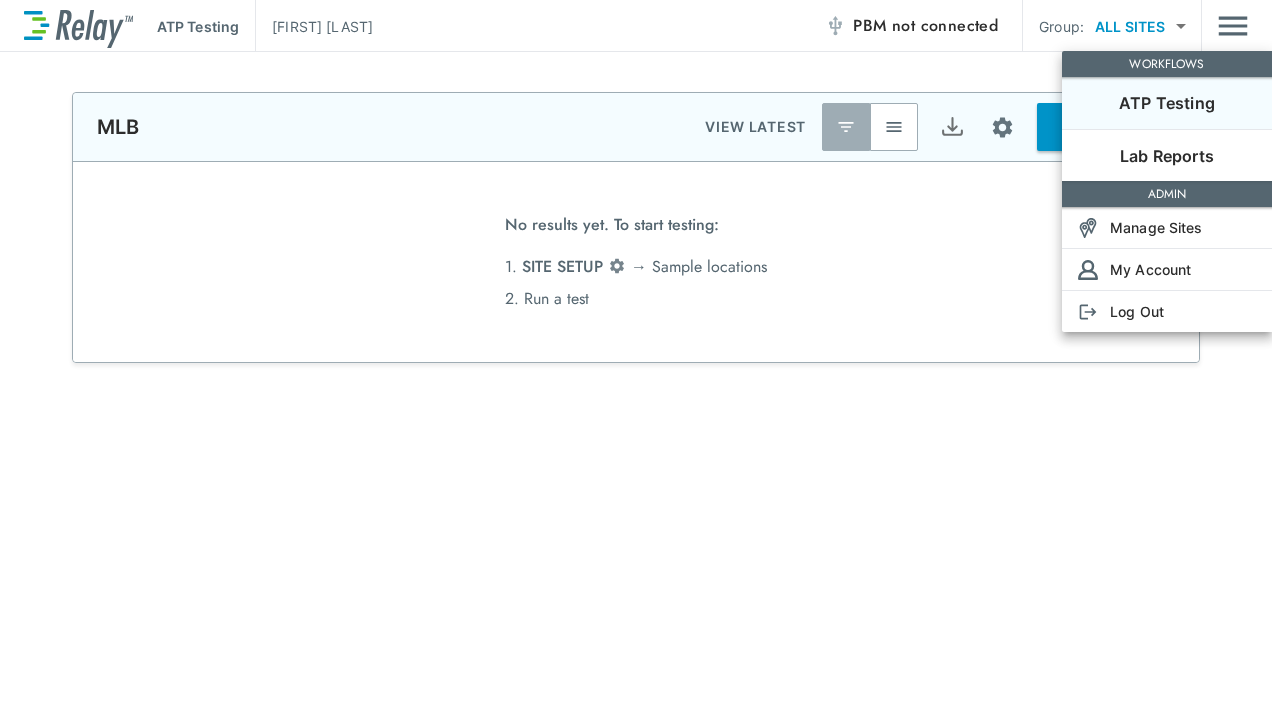 click at bounding box center [636, 353] 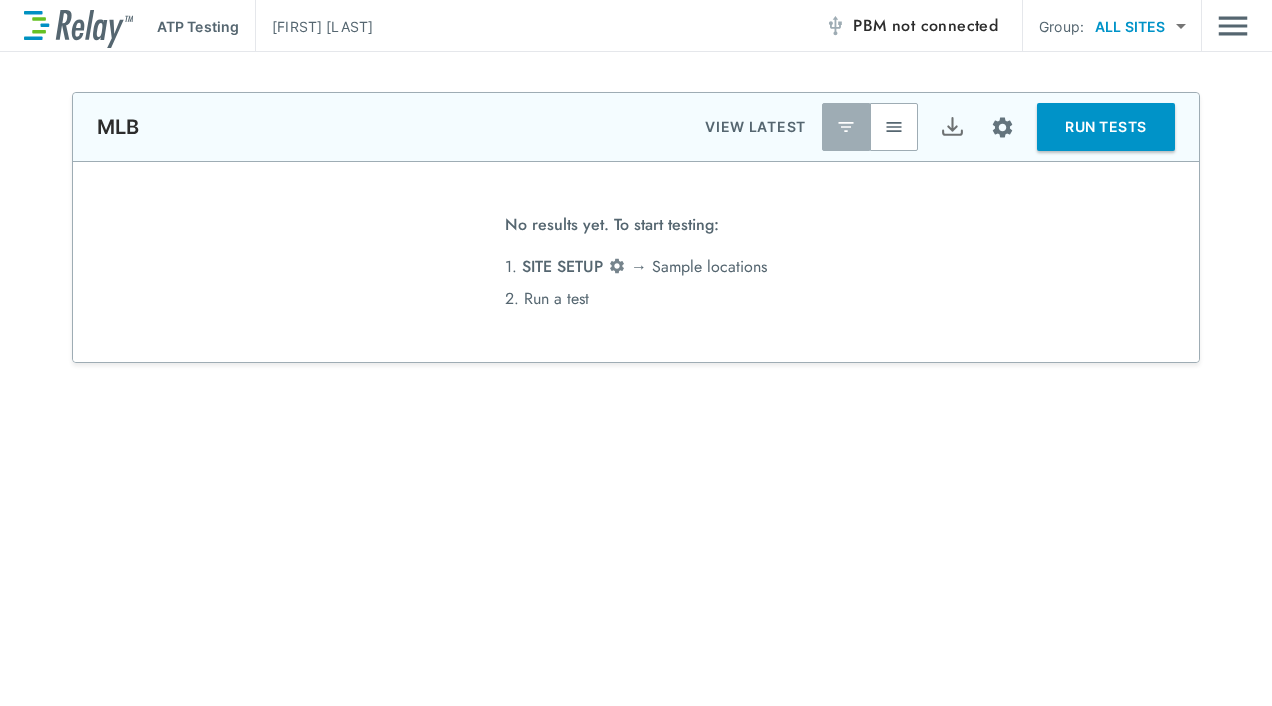 click on "**********" at bounding box center (636, 580) 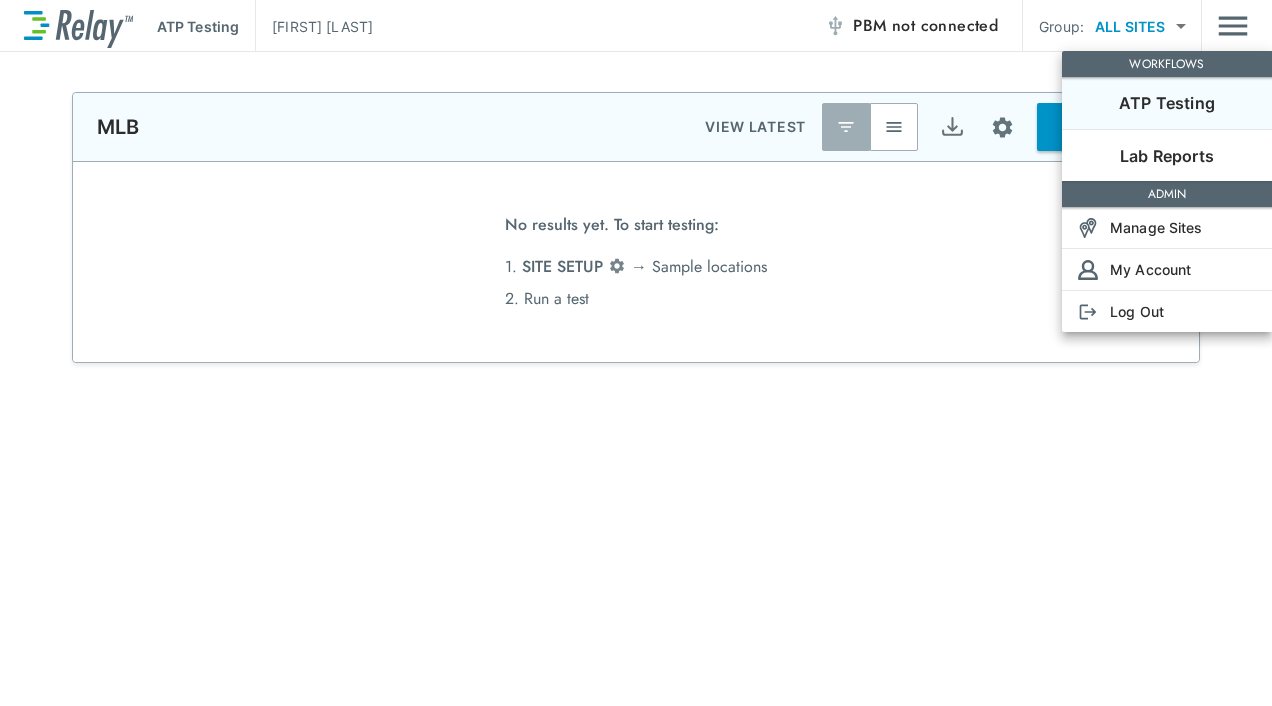 click on "My Account" at bounding box center (1150, 269) 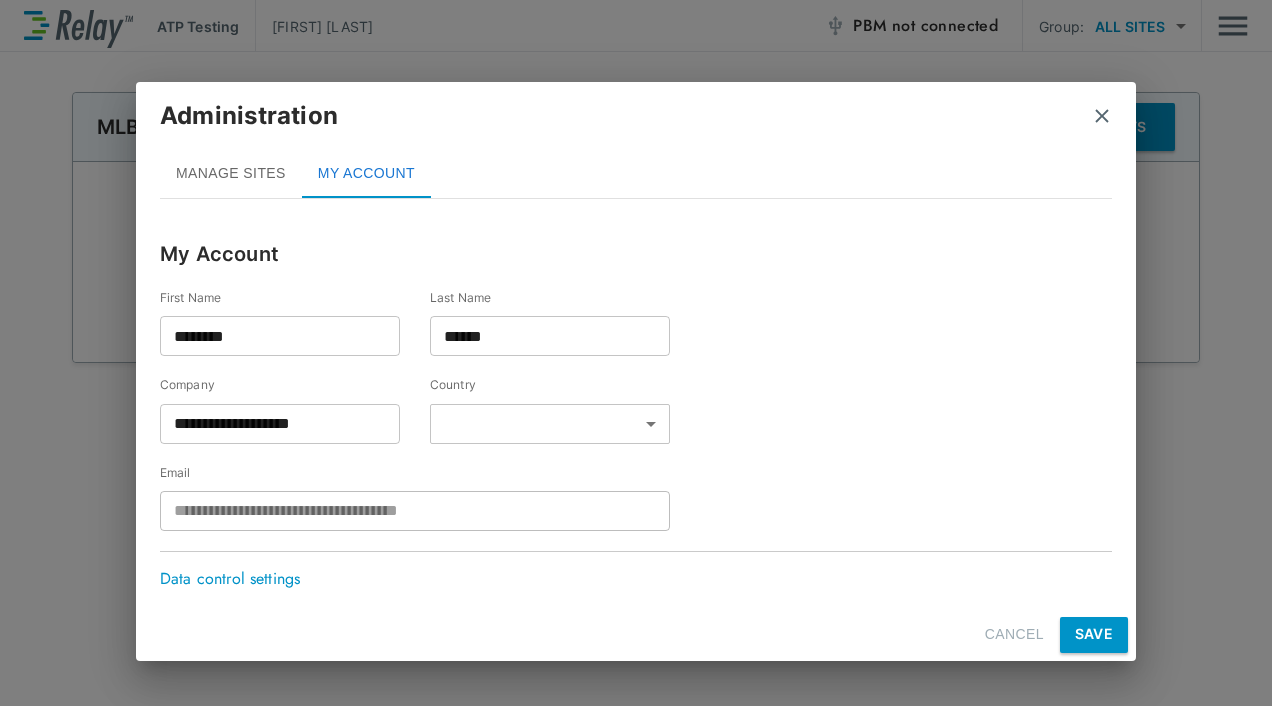 click on "**********" at bounding box center [636, 353] 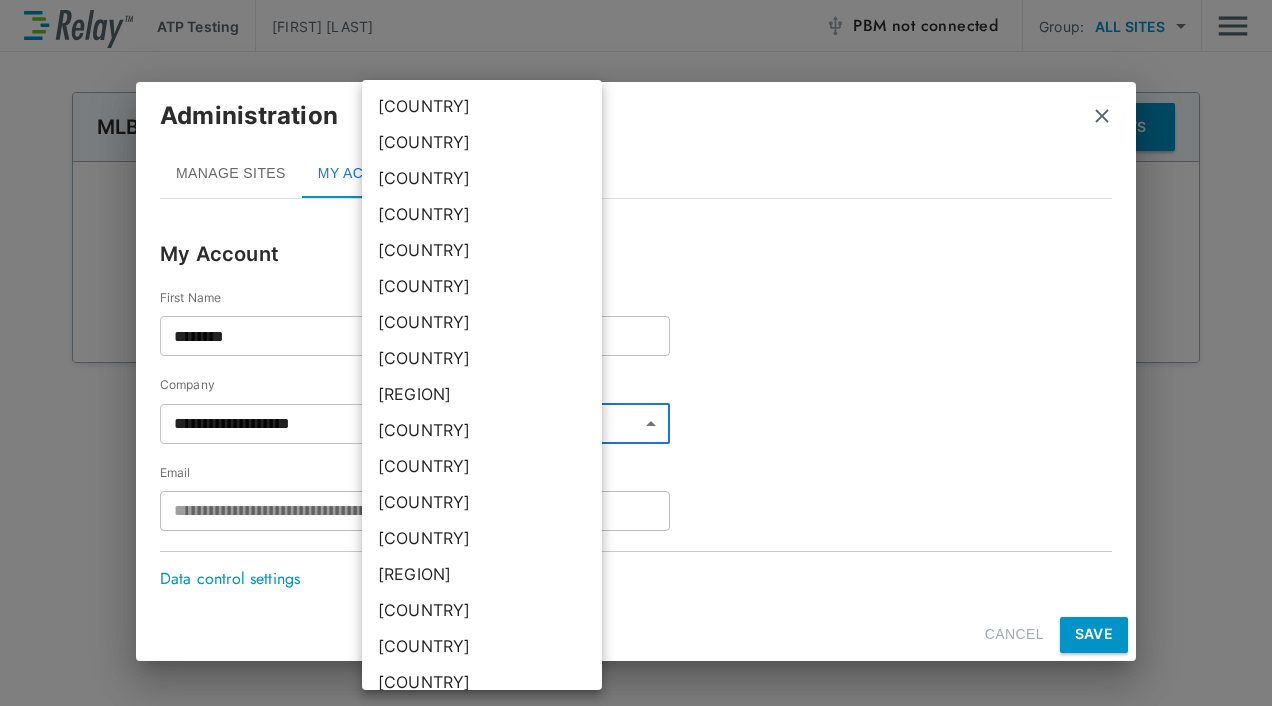 click on "[COUNTRY]" at bounding box center (482, 142) 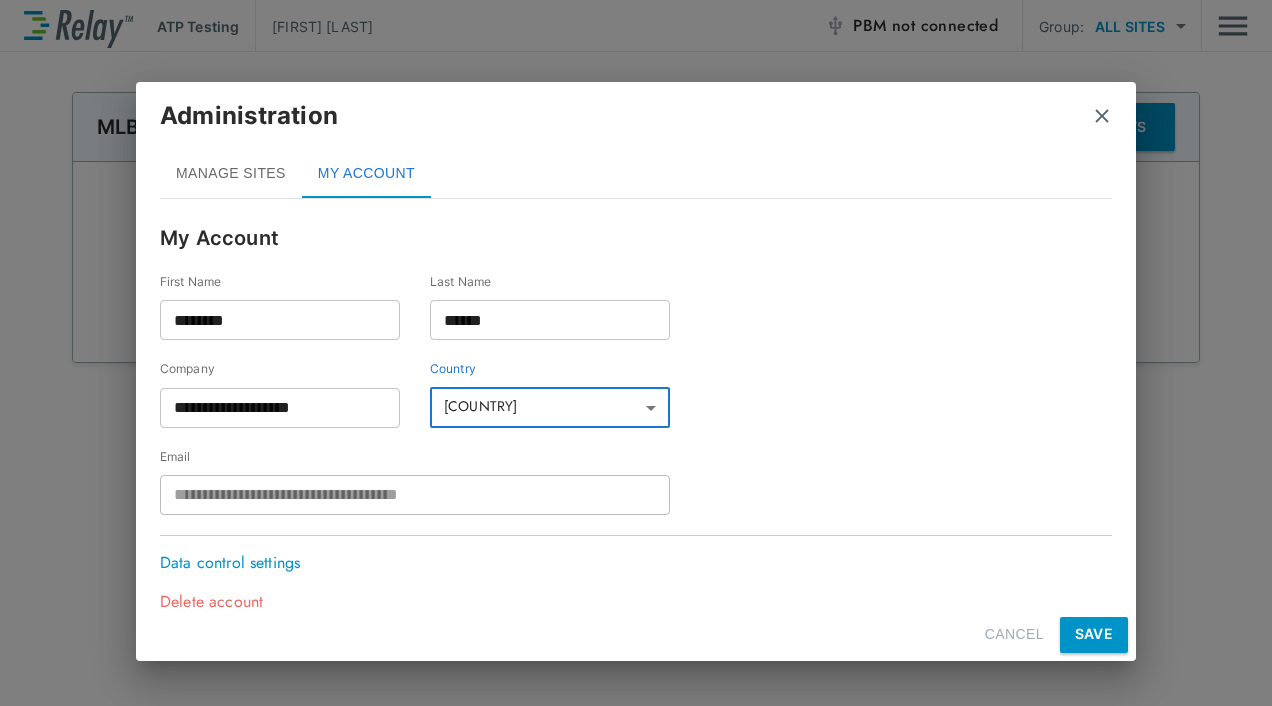 scroll, scrollTop: 40, scrollLeft: 0, axis: vertical 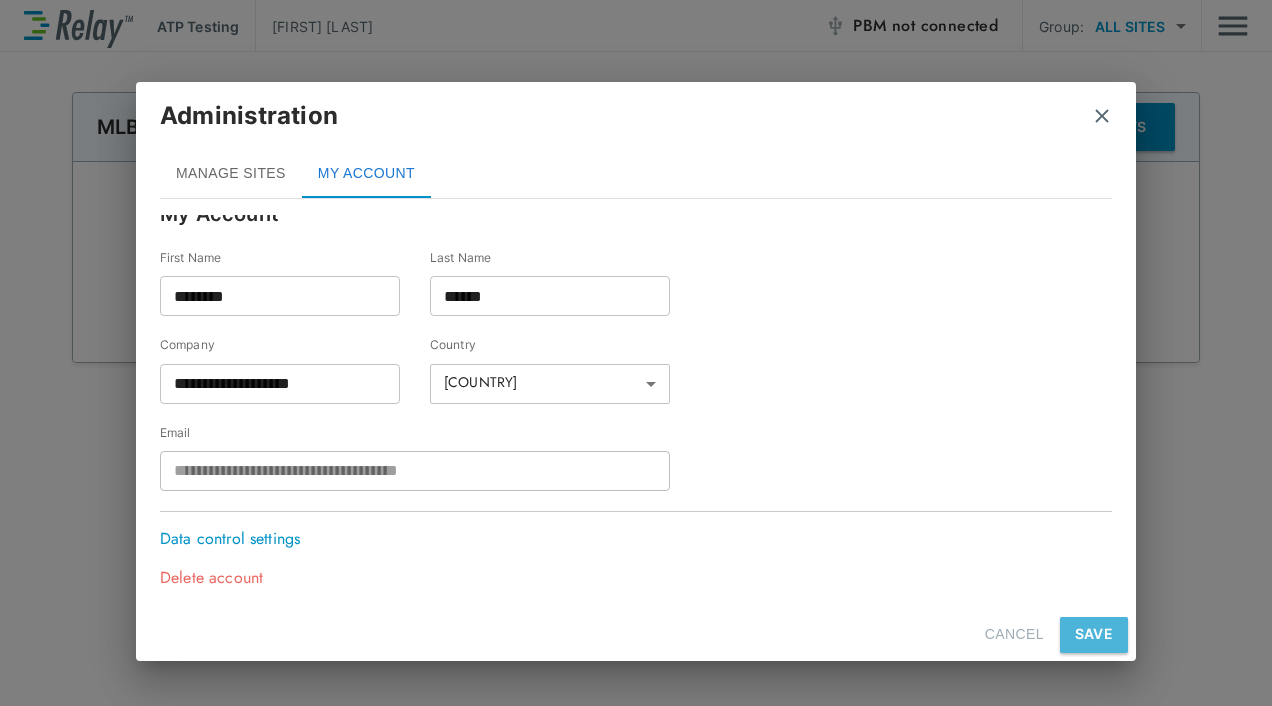 click on "SAVE" at bounding box center (1094, 635) 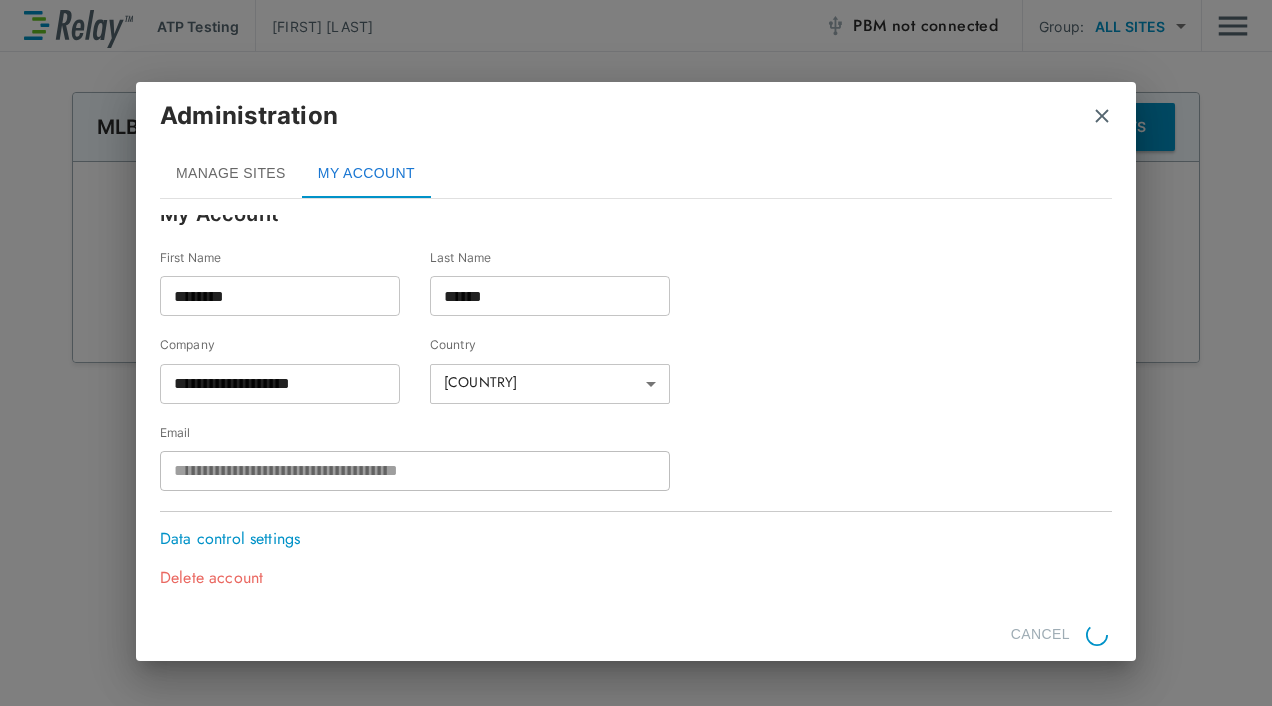 click on "MANAGE SITES" at bounding box center [231, 174] 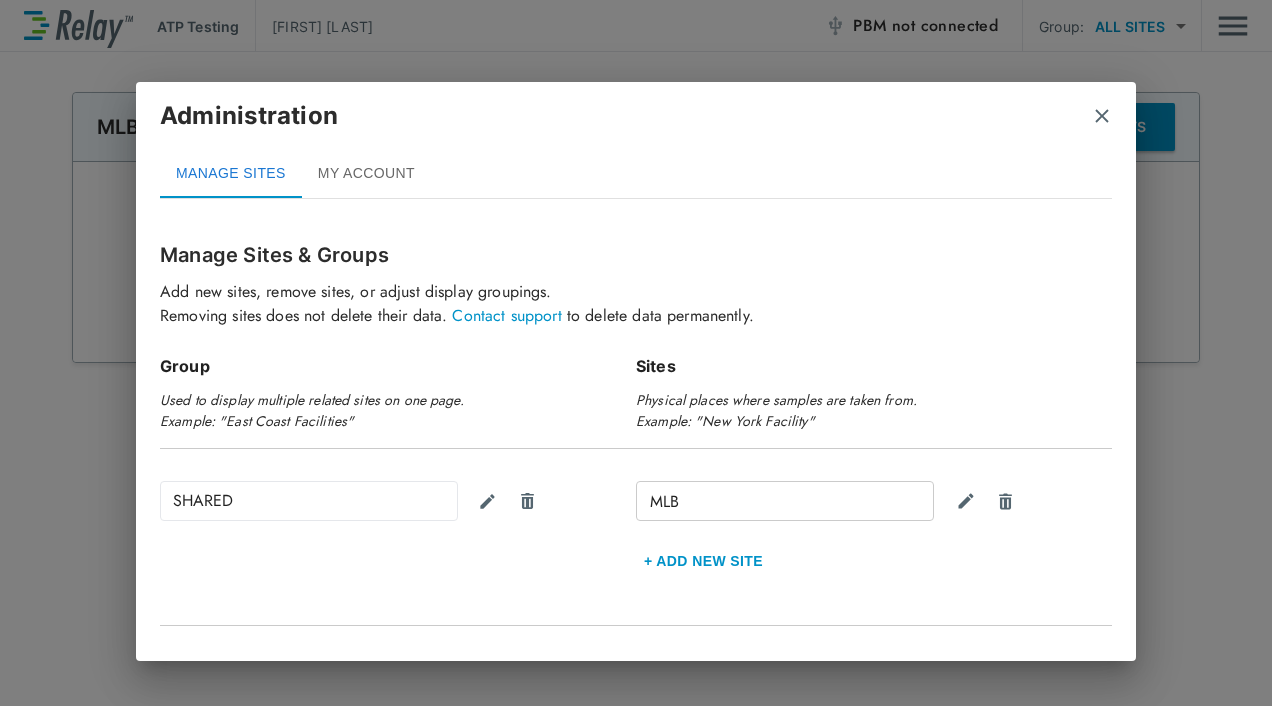 scroll, scrollTop: 36, scrollLeft: 0, axis: vertical 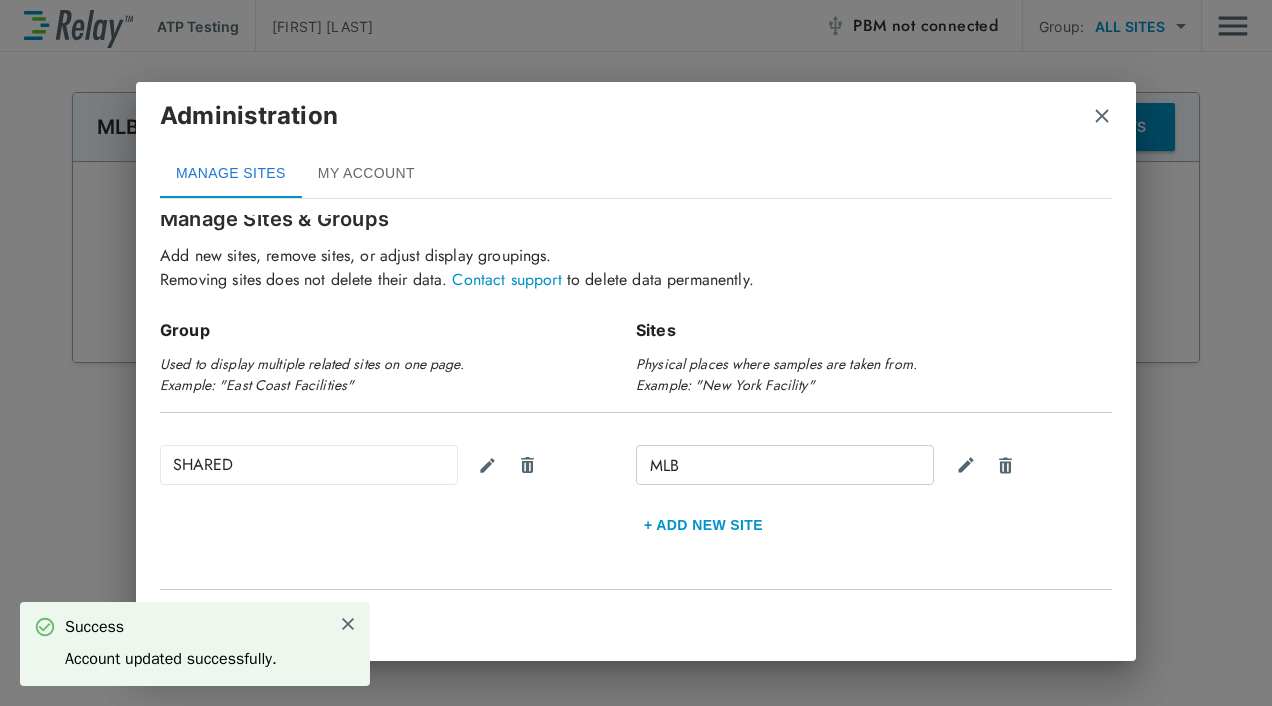 click on "MLB" at bounding box center [785, 465] 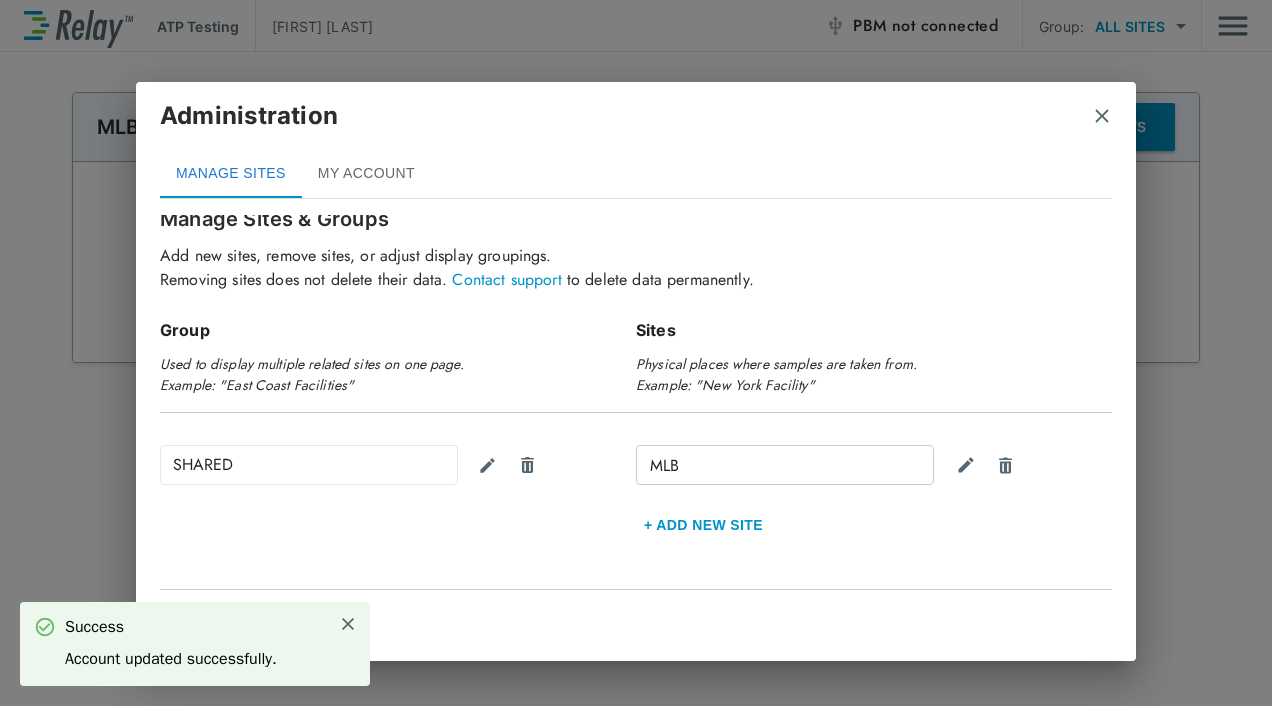 click at bounding box center [348, 624] 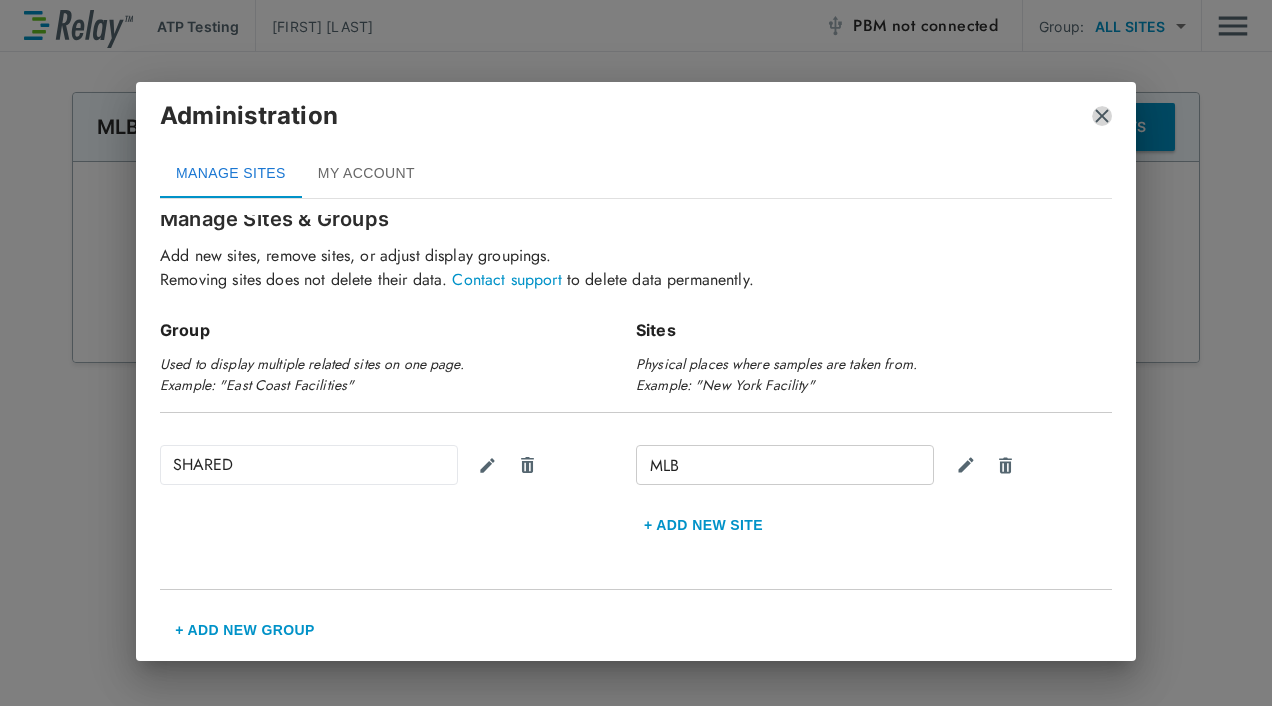 click at bounding box center (1102, 116) 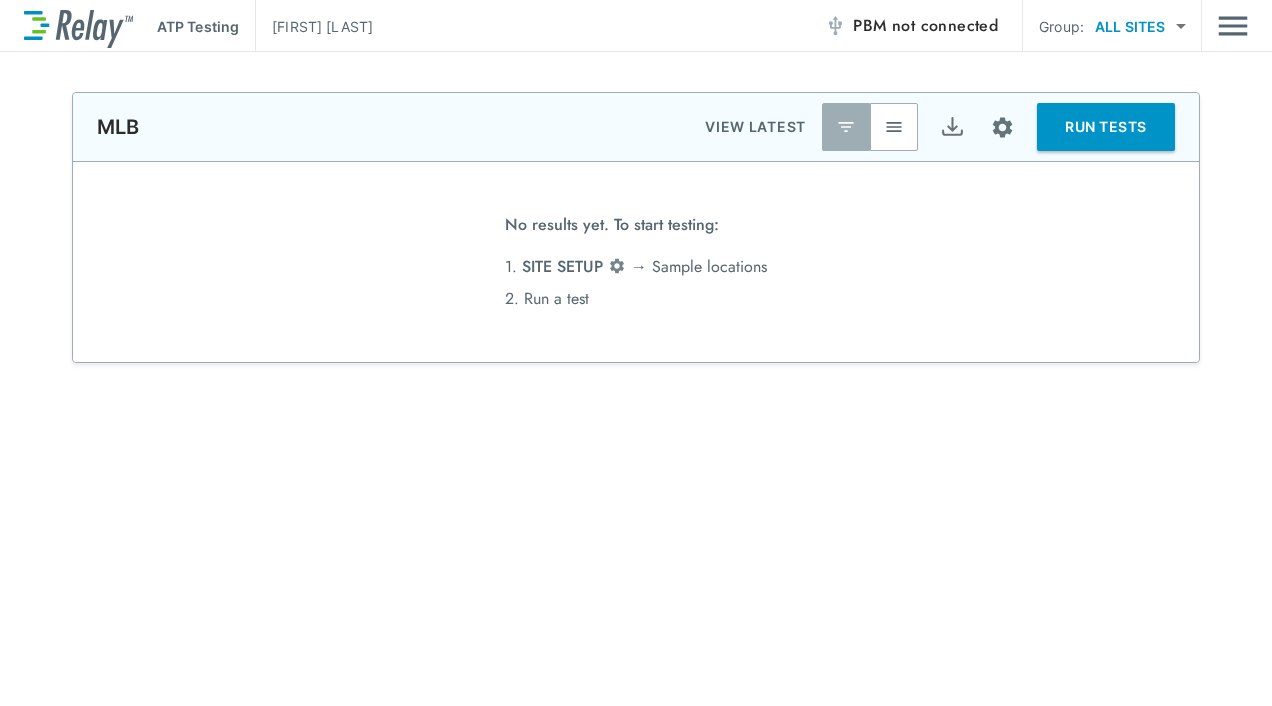 click on "not connected" at bounding box center [945, 25] 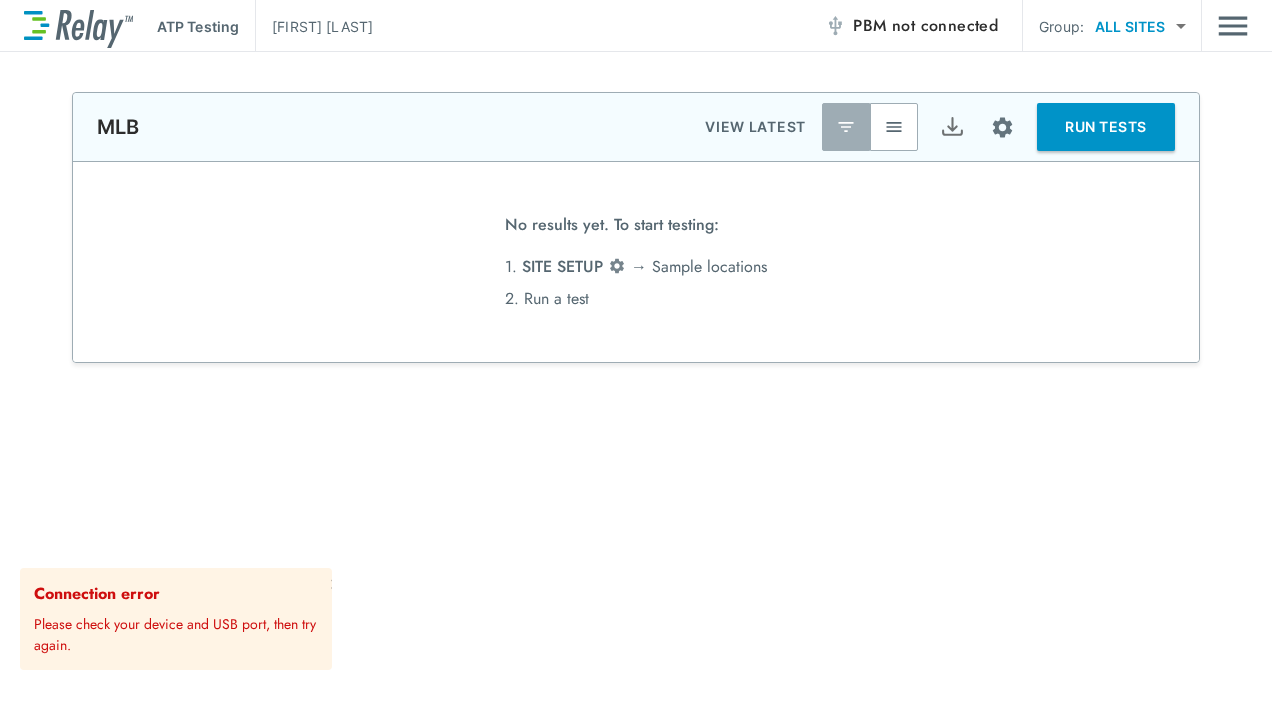 click on "**********" at bounding box center [636, 580] 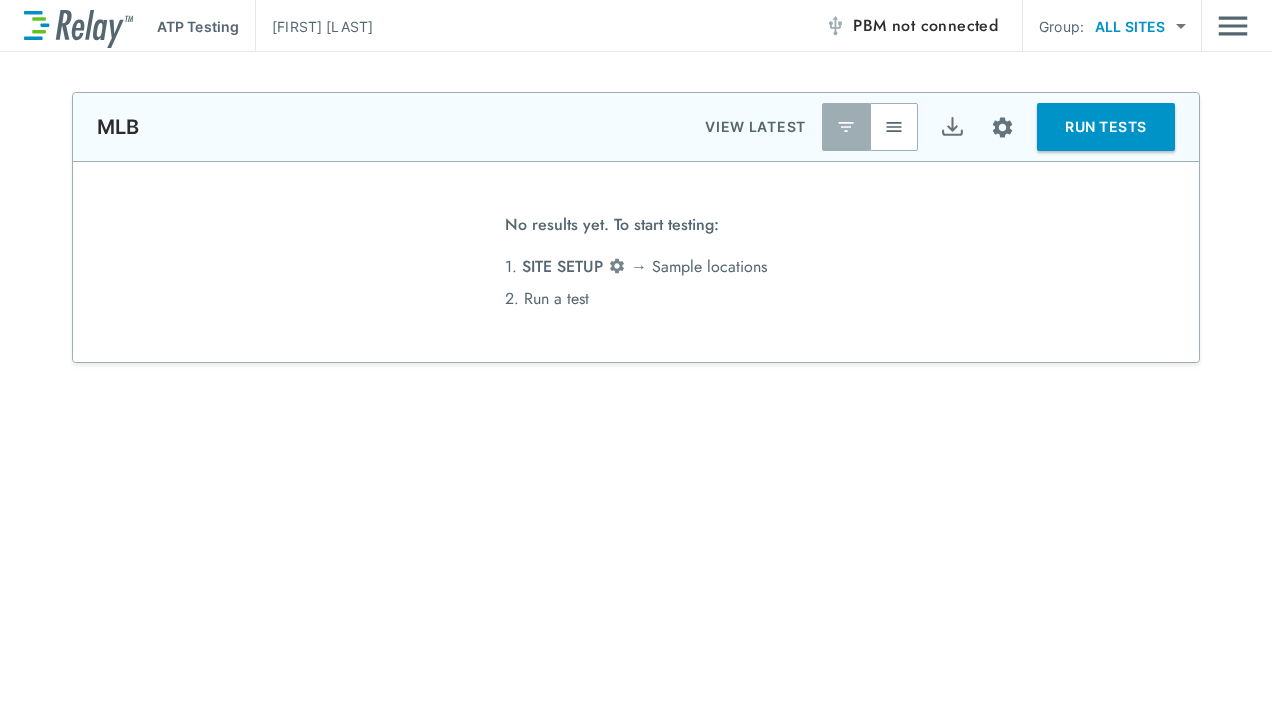 drag, startPoint x: 977, startPoint y: 32, endPoint x: 440, endPoint y: 539, distance: 738.52423 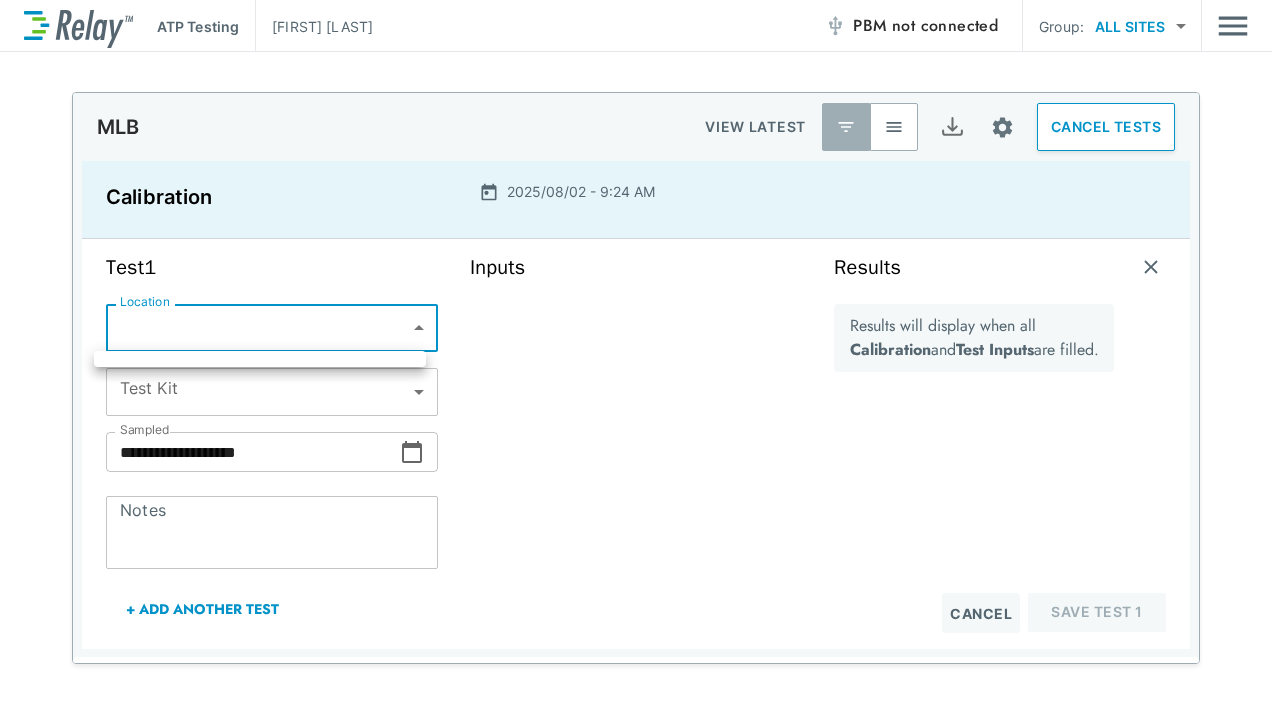 click on "**********" at bounding box center (636, 353) 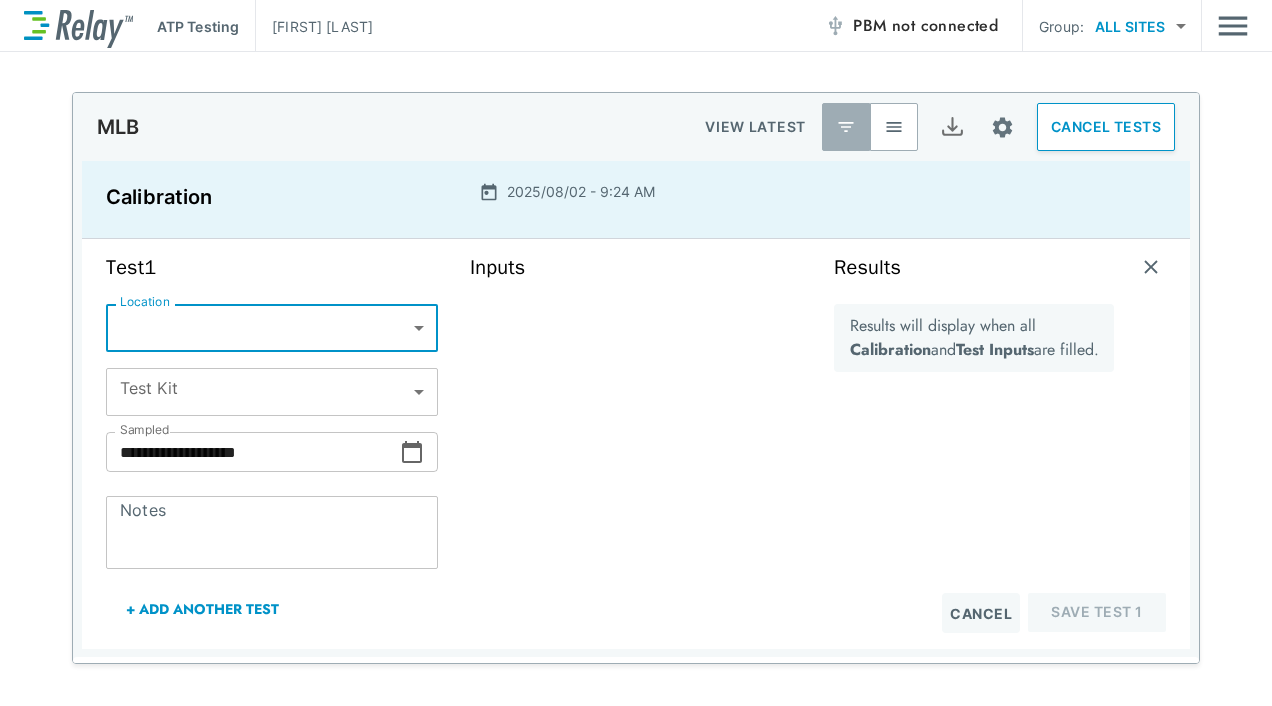 click on "**********" at bounding box center (636, 353) 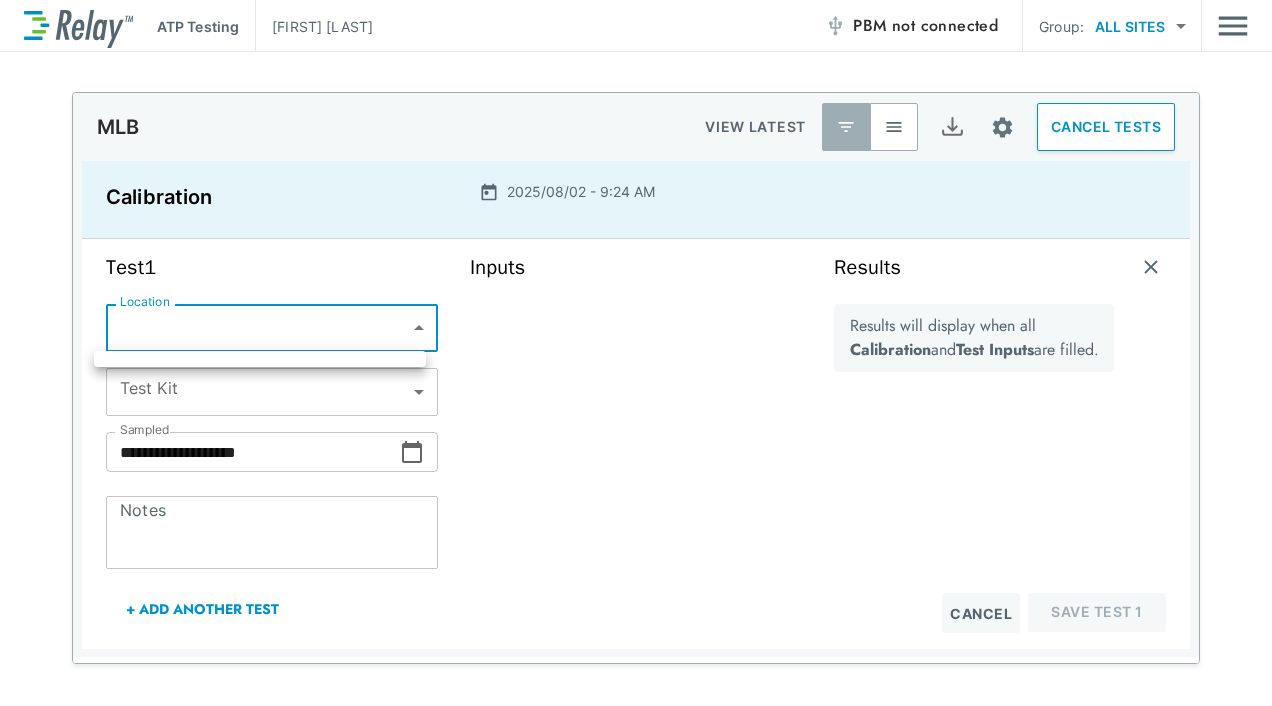 click at bounding box center (636, 353) 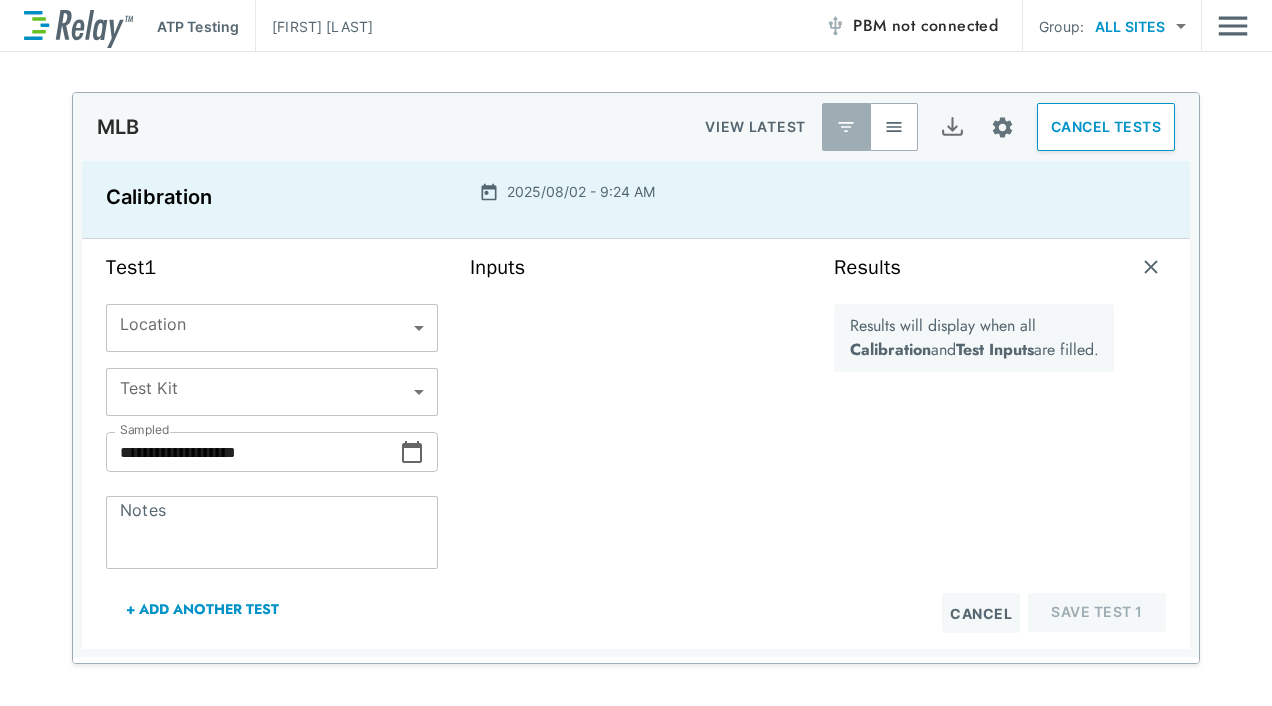 drag, startPoint x: 466, startPoint y: 307, endPoint x: 460, endPoint y: 318, distance: 12.529964 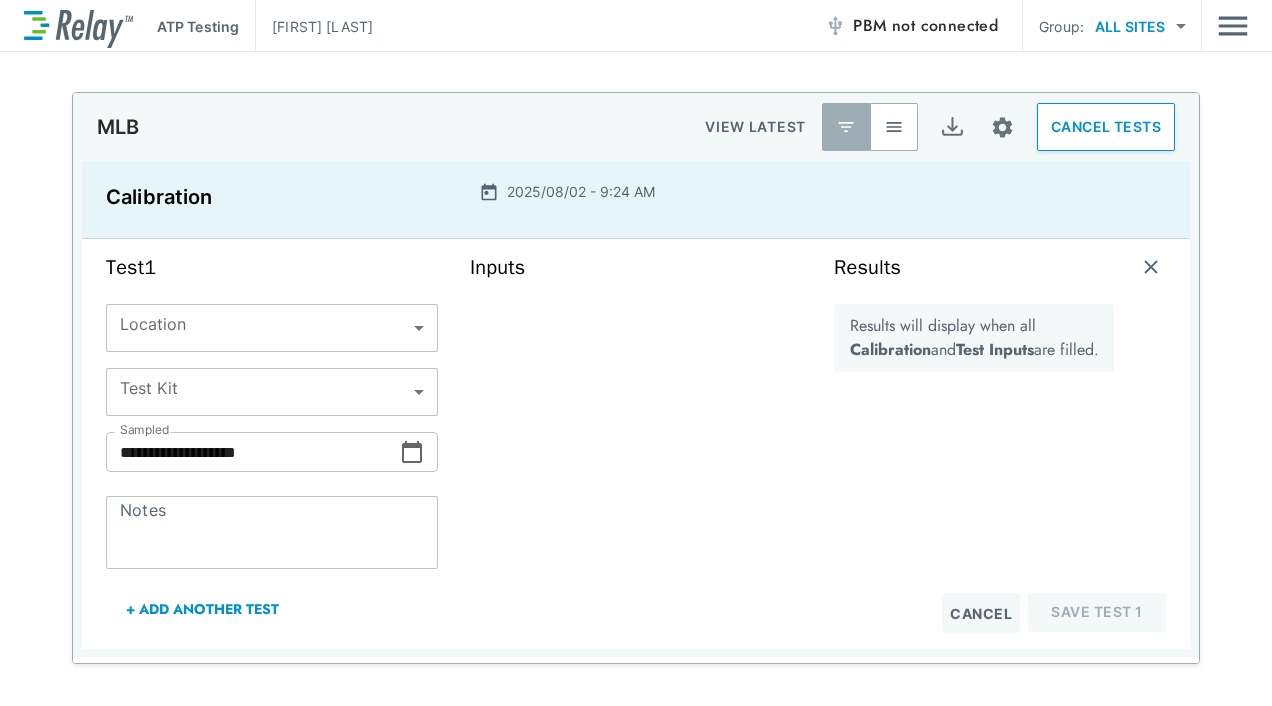click on "Results will display when all  Calibration  and  Test Inputs  are filled." at bounding box center (974, 338) 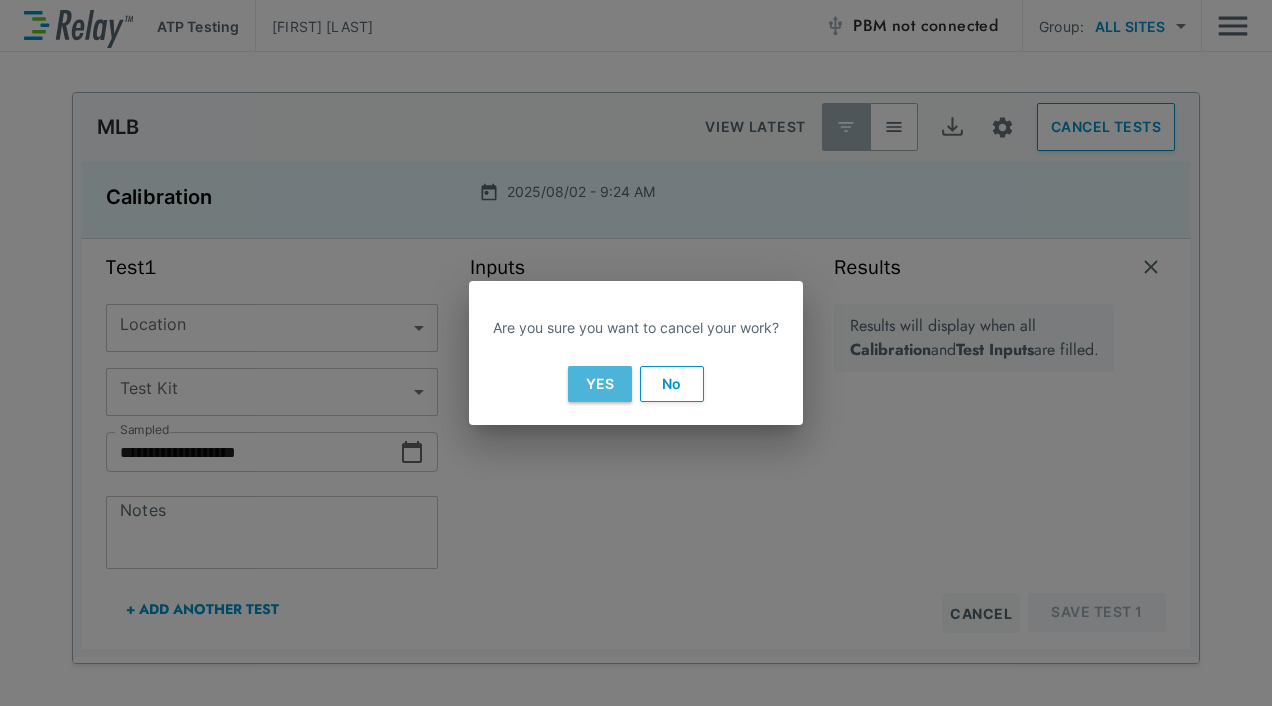 click on "Yes" at bounding box center [600, 384] 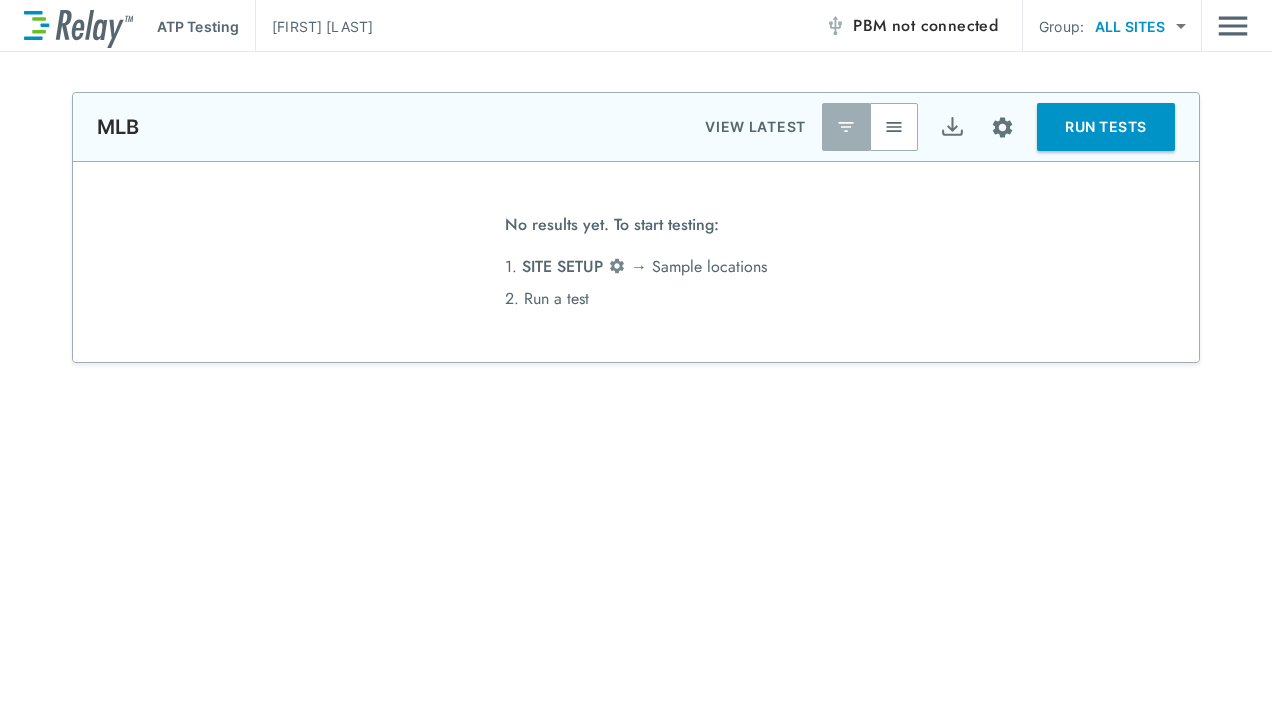 click on "No results yet. To start testing: 1.   SITE SETUP     → Sample locations 2. Run a test" at bounding box center [636, 262] 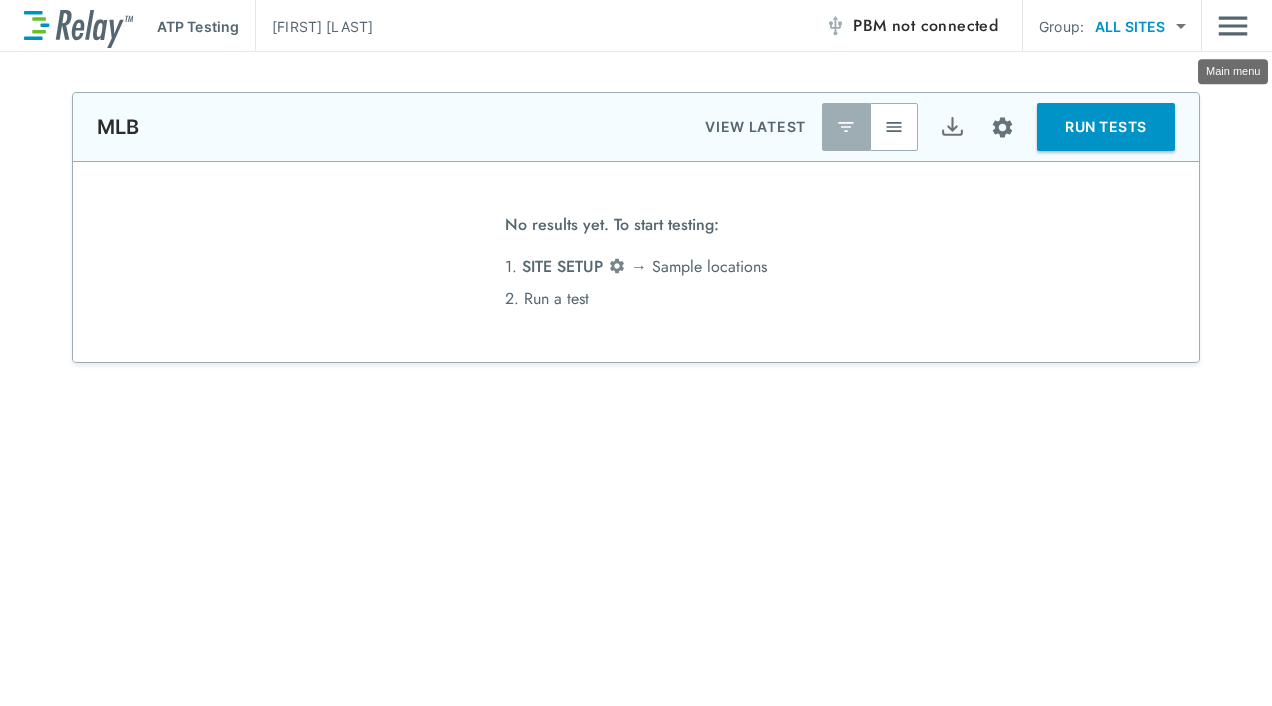 click on "ATP Testing [FIRST]   [LAST] PBM   not connected Group: ALL SITES ********* ​" at bounding box center [636, 26] 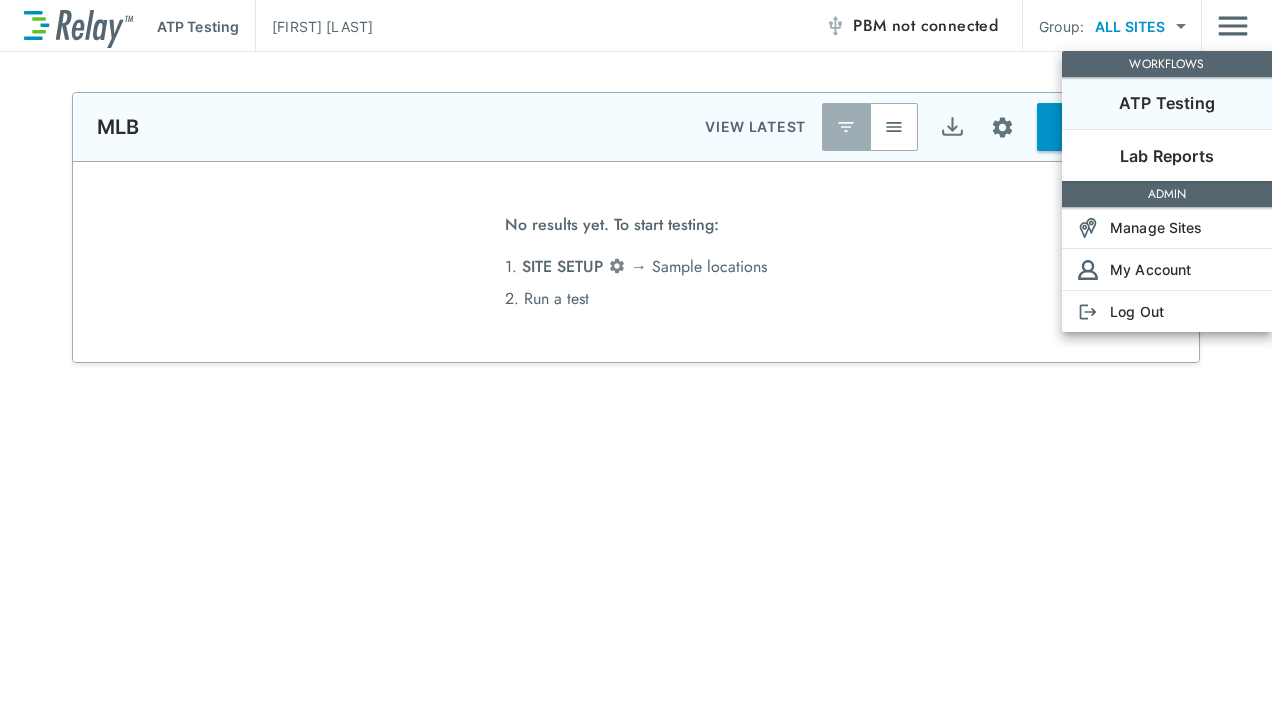 click at bounding box center [636, 353] 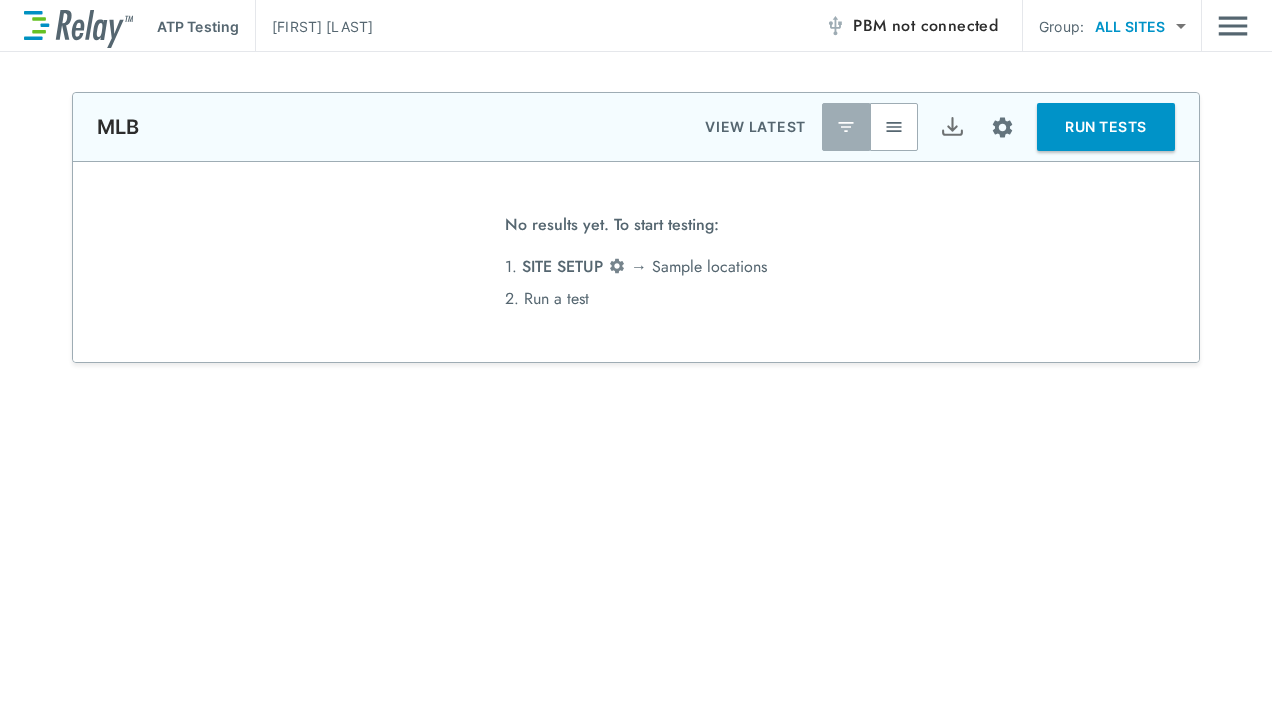 click at bounding box center [78, 26] 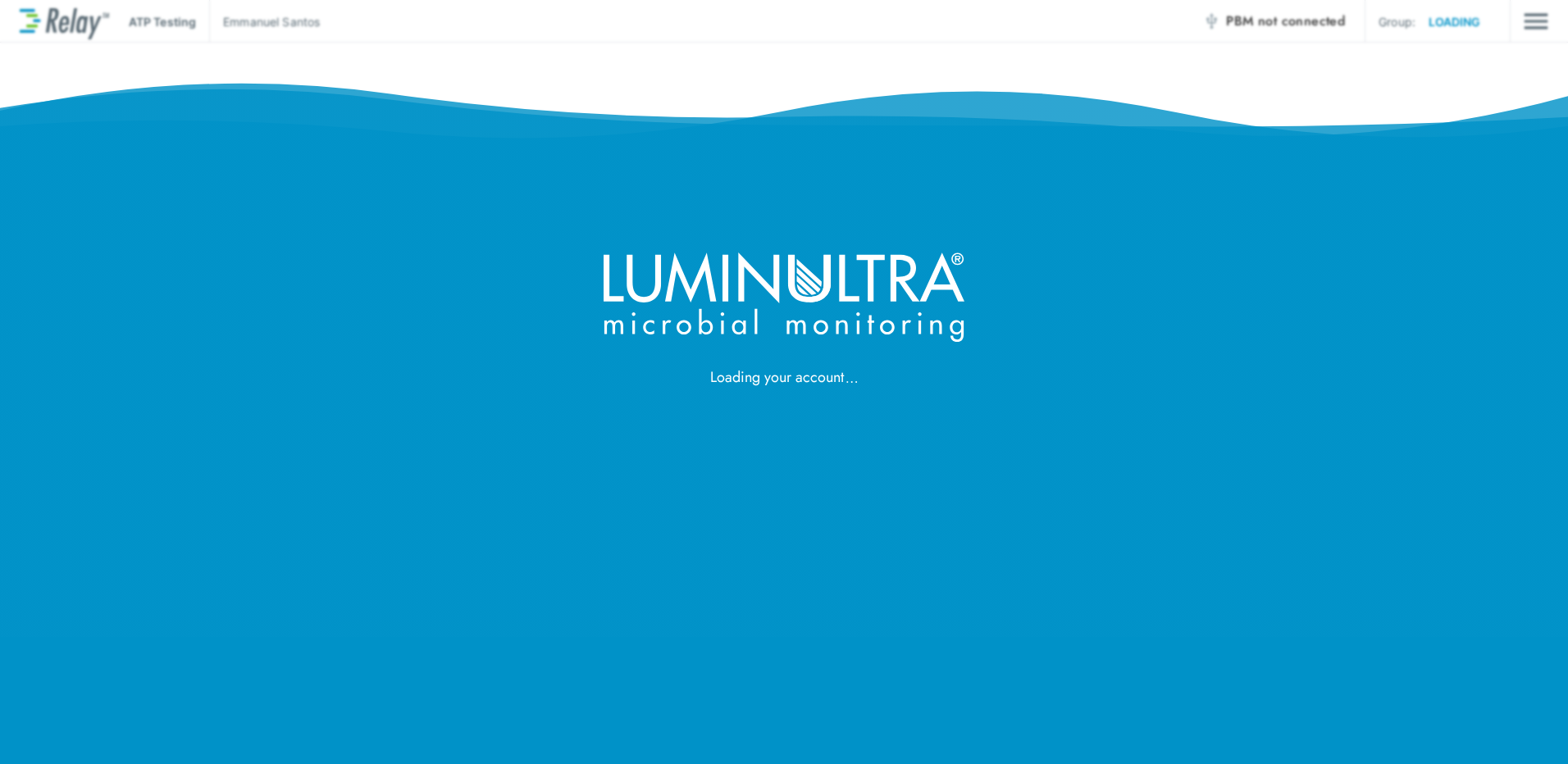 scroll, scrollTop: 0, scrollLeft: 0, axis: both 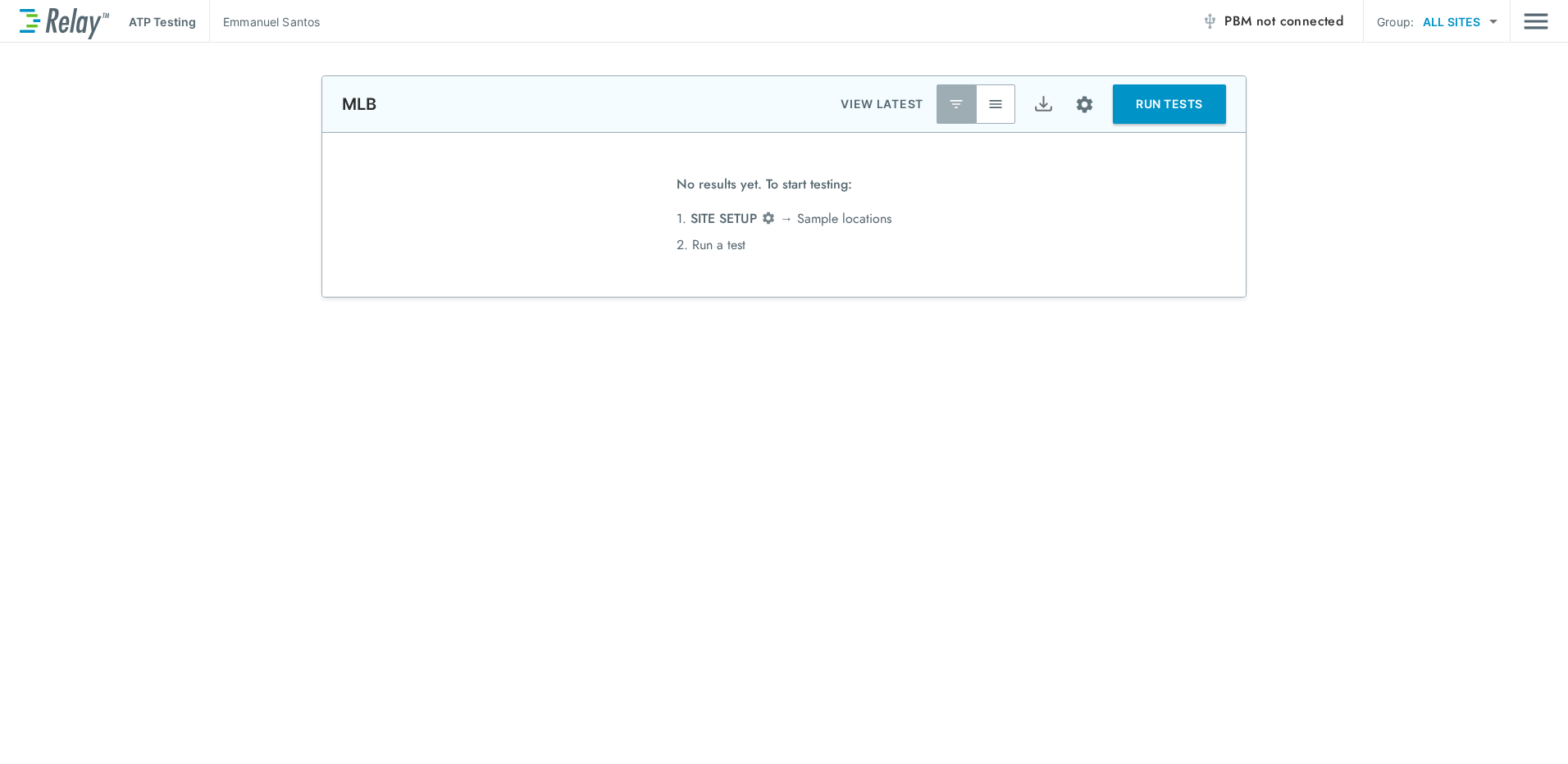 click on "PBM   not connected" at bounding box center [1283, 21] 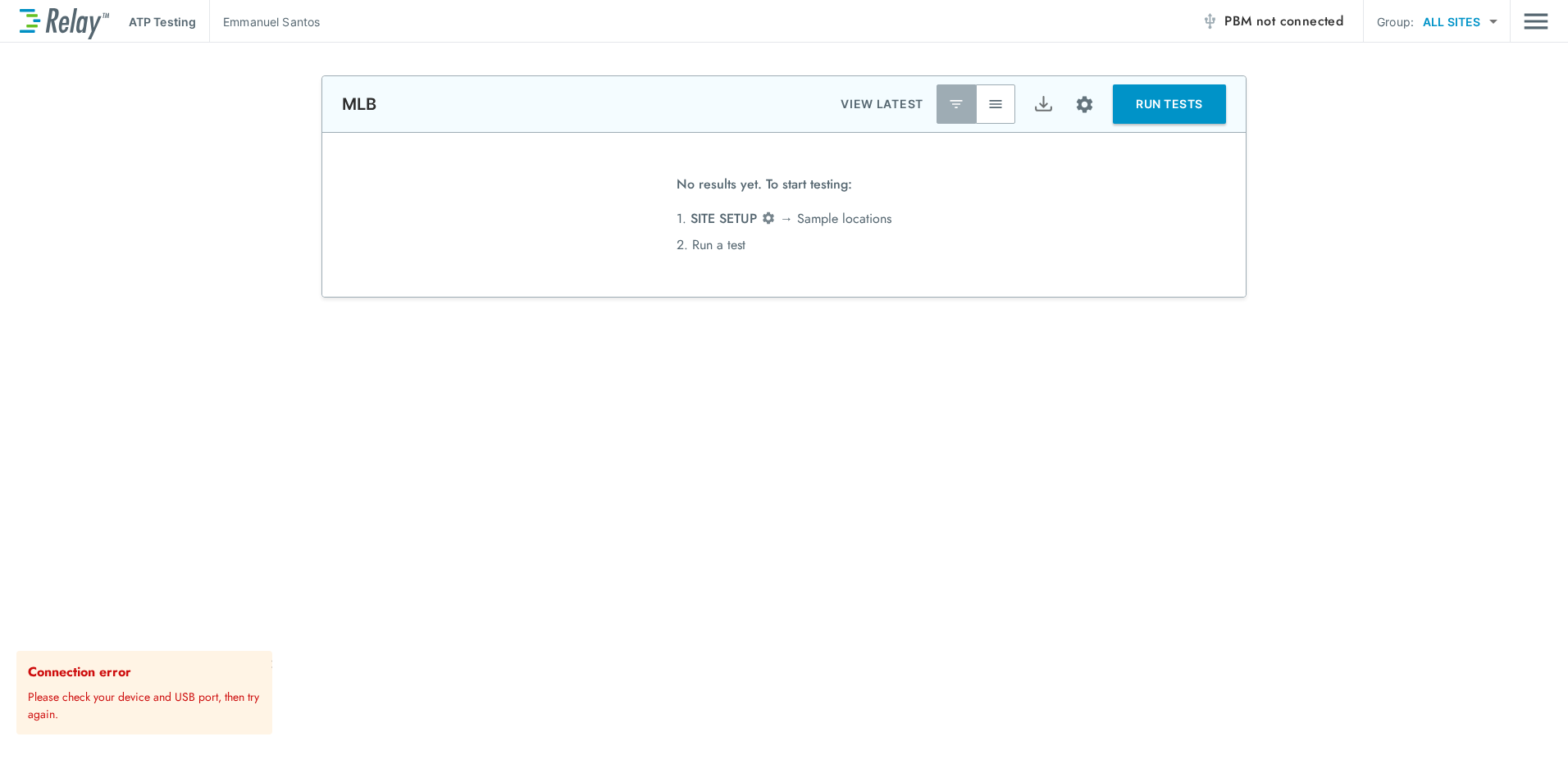 click on "**********" at bounding box center (784, 568) 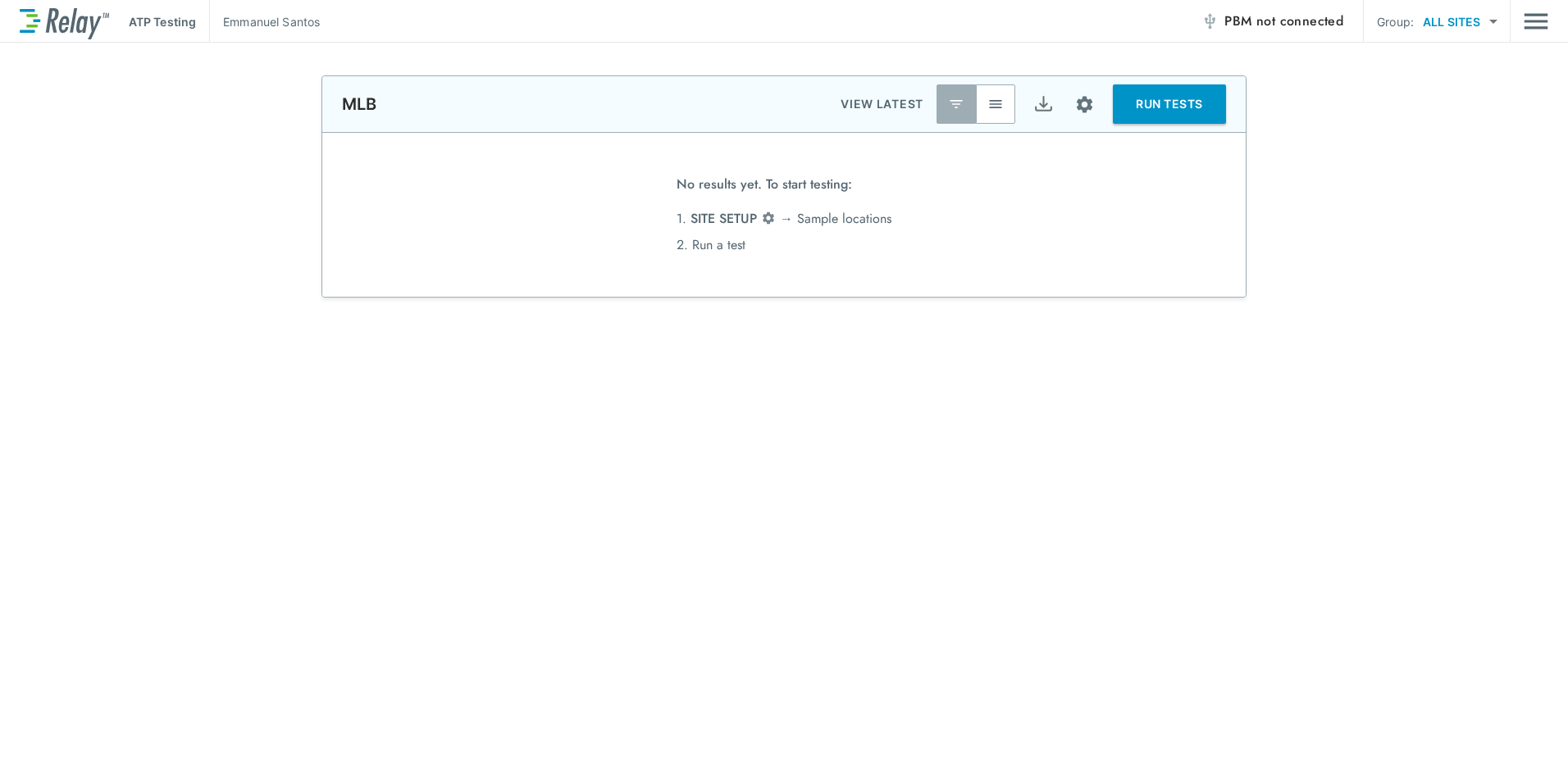 click on "PBM   not connected" at bounding box center (1272, 21) 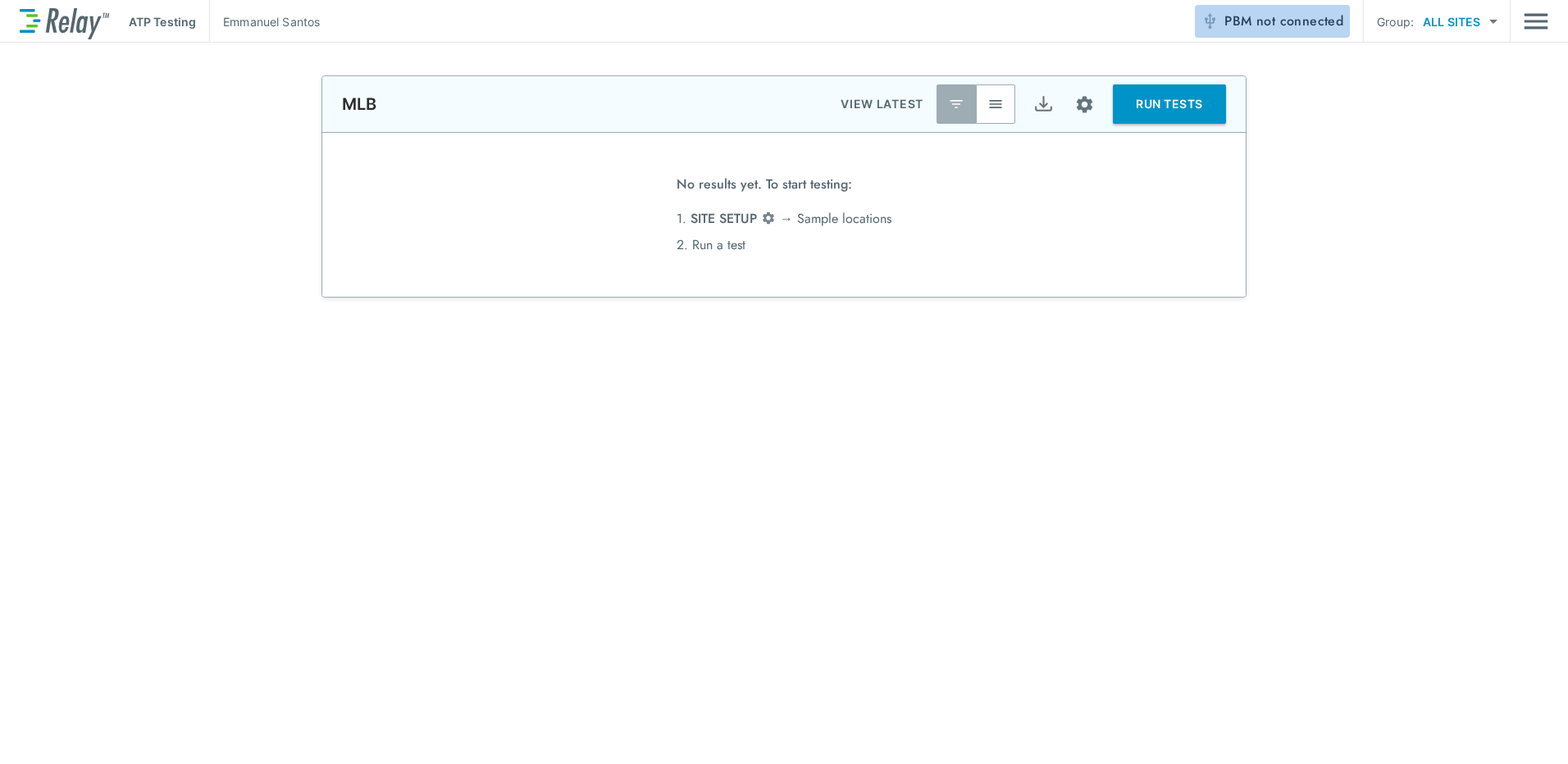 click on "PBM   not connected" at bounding box center [1272, 21] 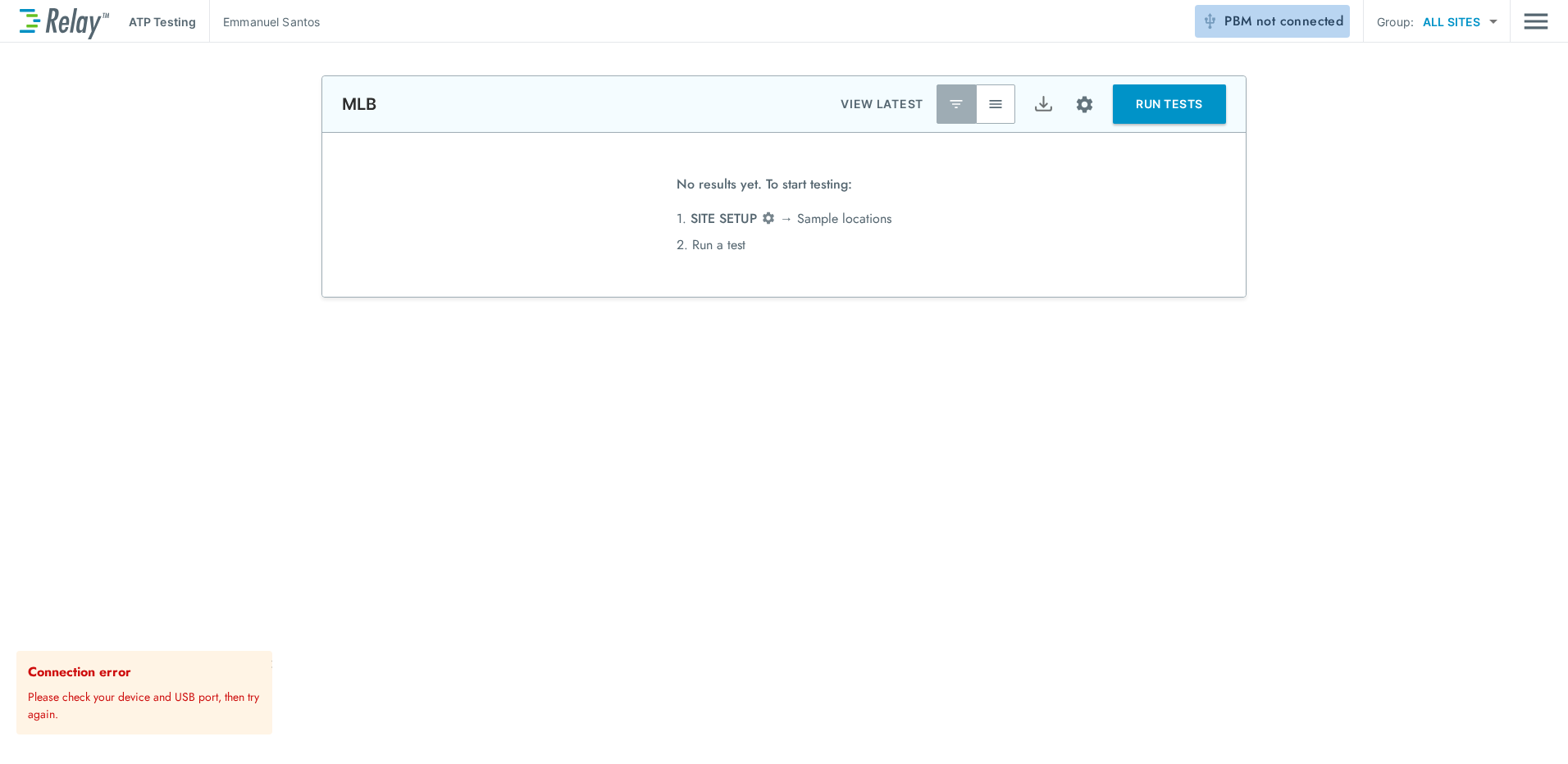 click on "not connected" at bounding box center (1300, 20) 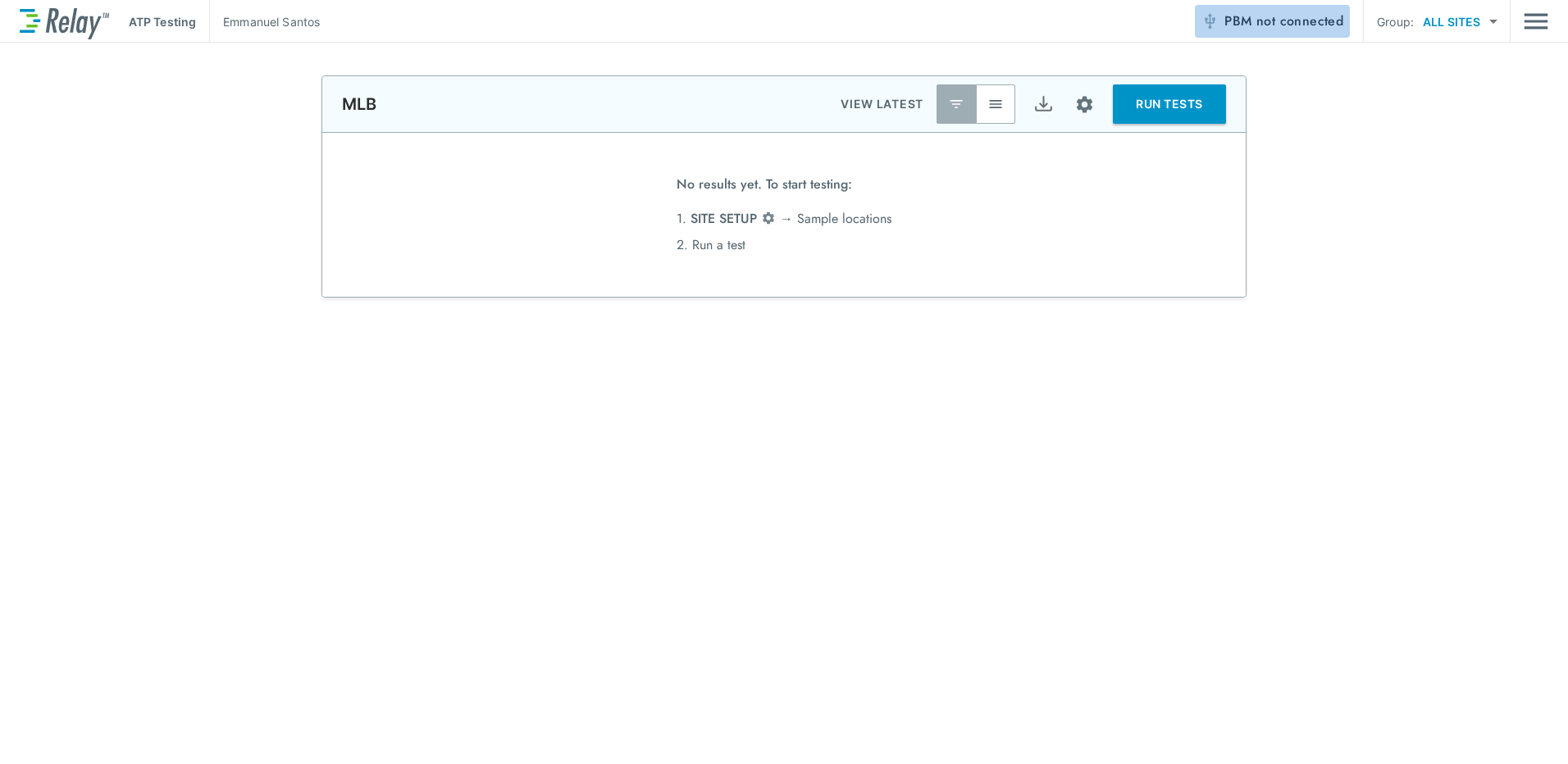 click on "PBM   not connected" at bounding box center [1272, 21] 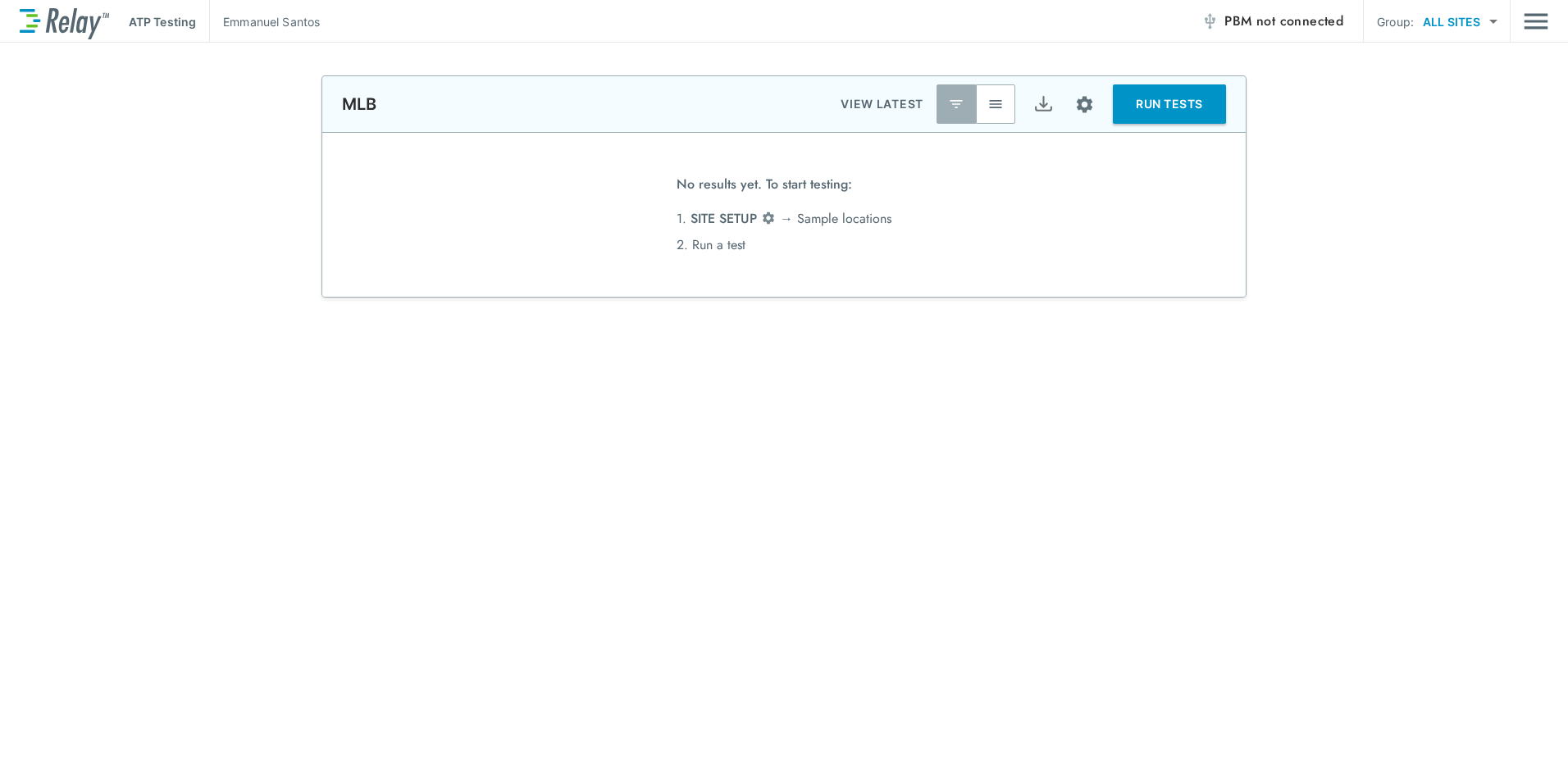 click on "not connected" at bounding box center [1300, 20] 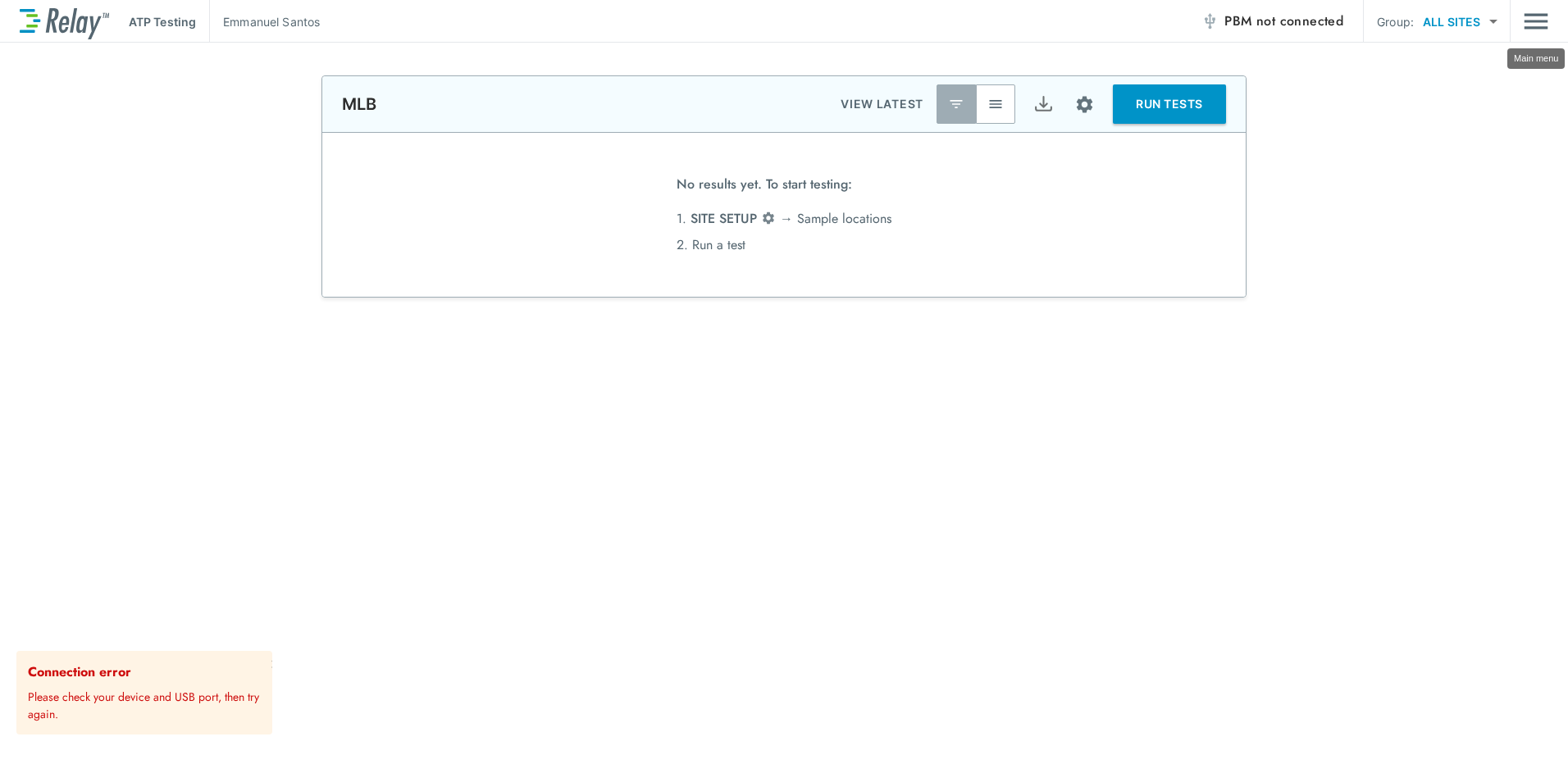 click at bounding box center [1536, 21] 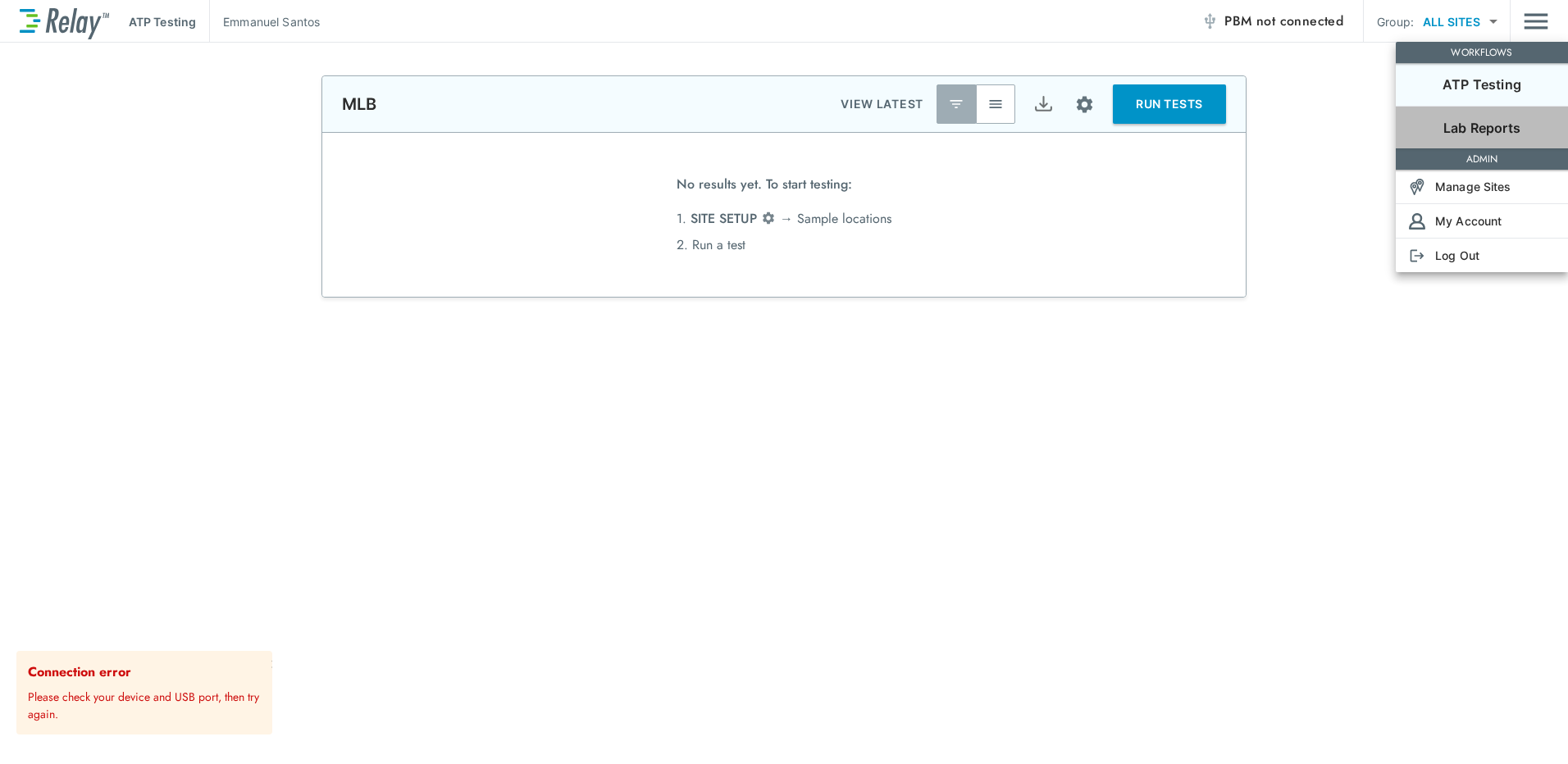 click on "Lab Reports" at bounding box center [1482, 128] 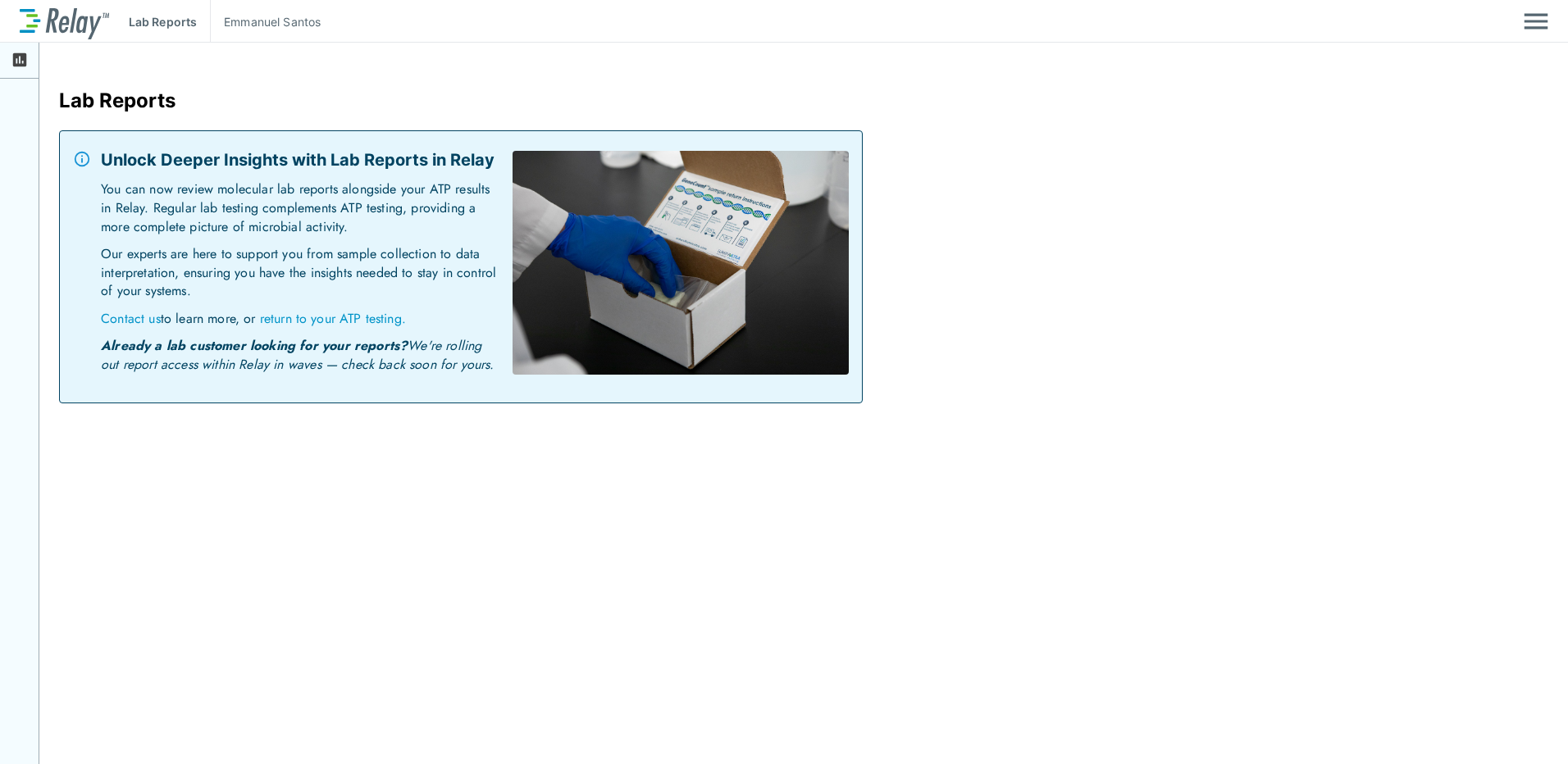 click on "Contact us" at bounding box center (130, 318) 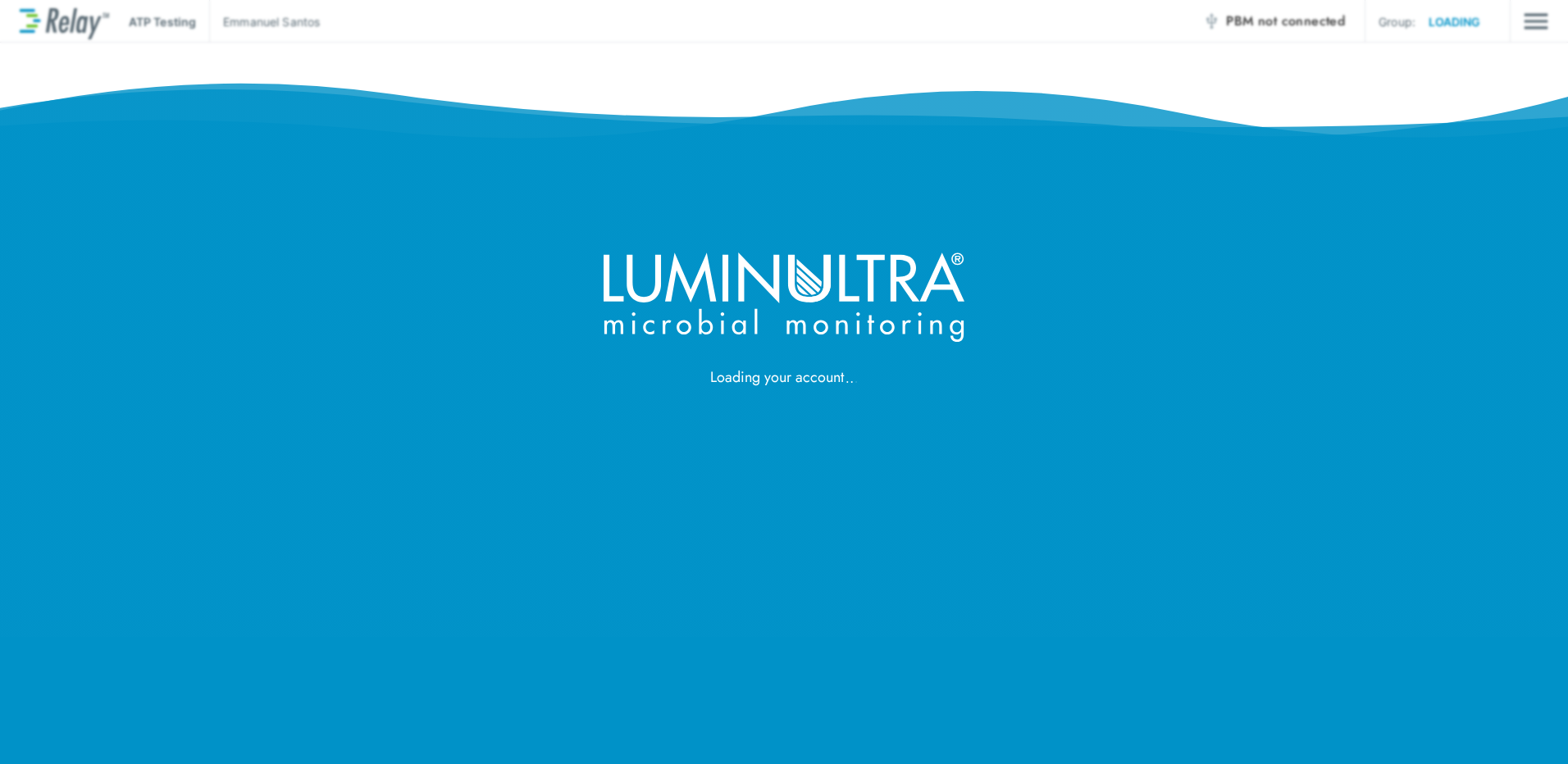 scroll, scrollTop: 0, scrollLeft: 0, axis: both 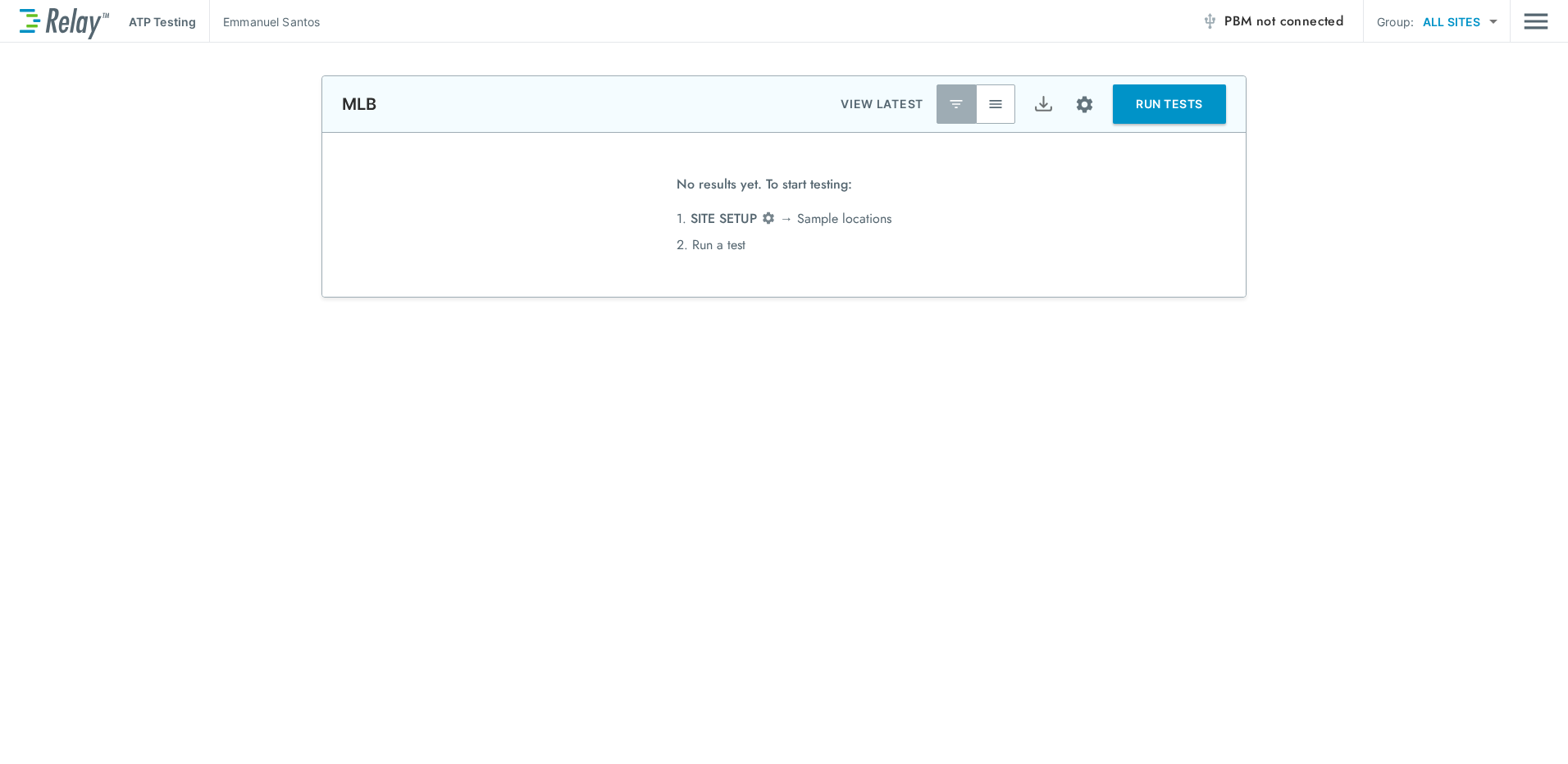 click on "not connected" at bounding box center [1300, 20] 